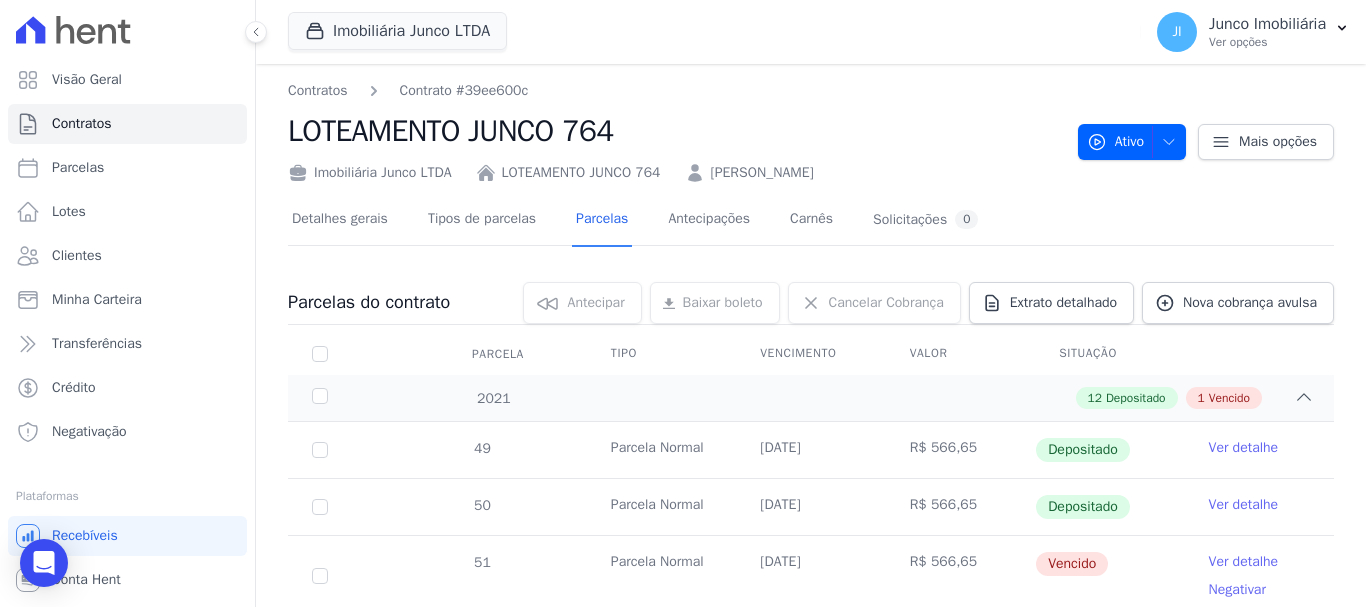 scroll, scrollTop: 0, scrollLeft: 0, axis: both 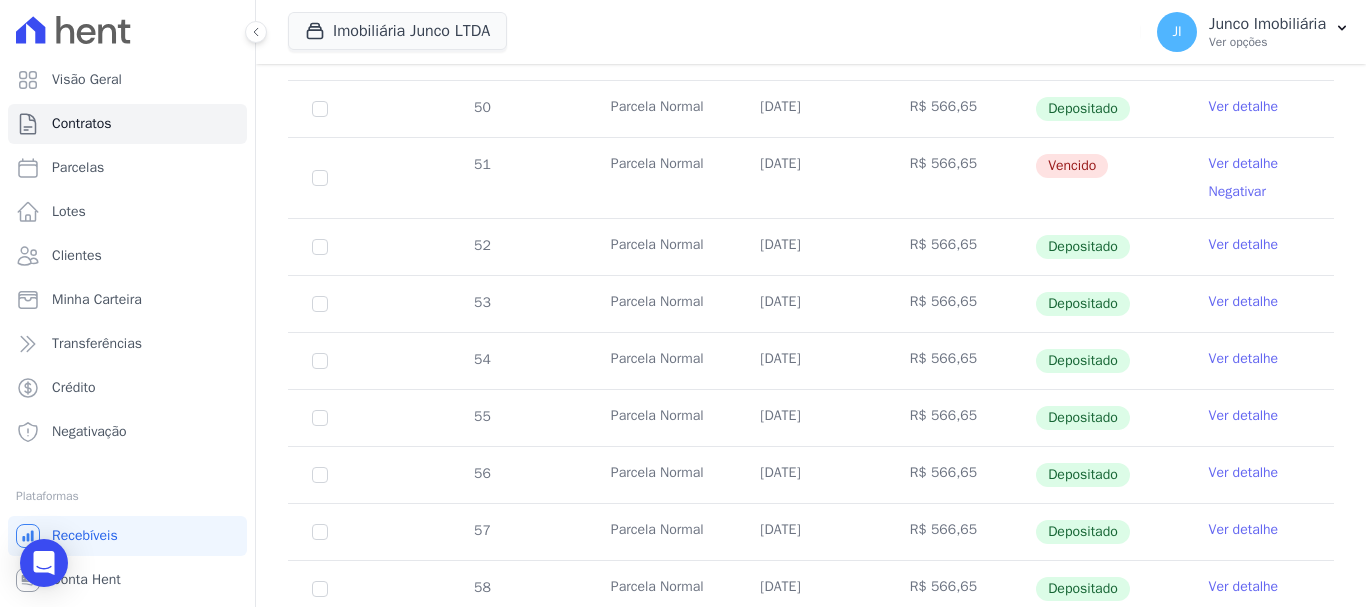 click on "Ver detalhe" at bounding box center [1244, 245] 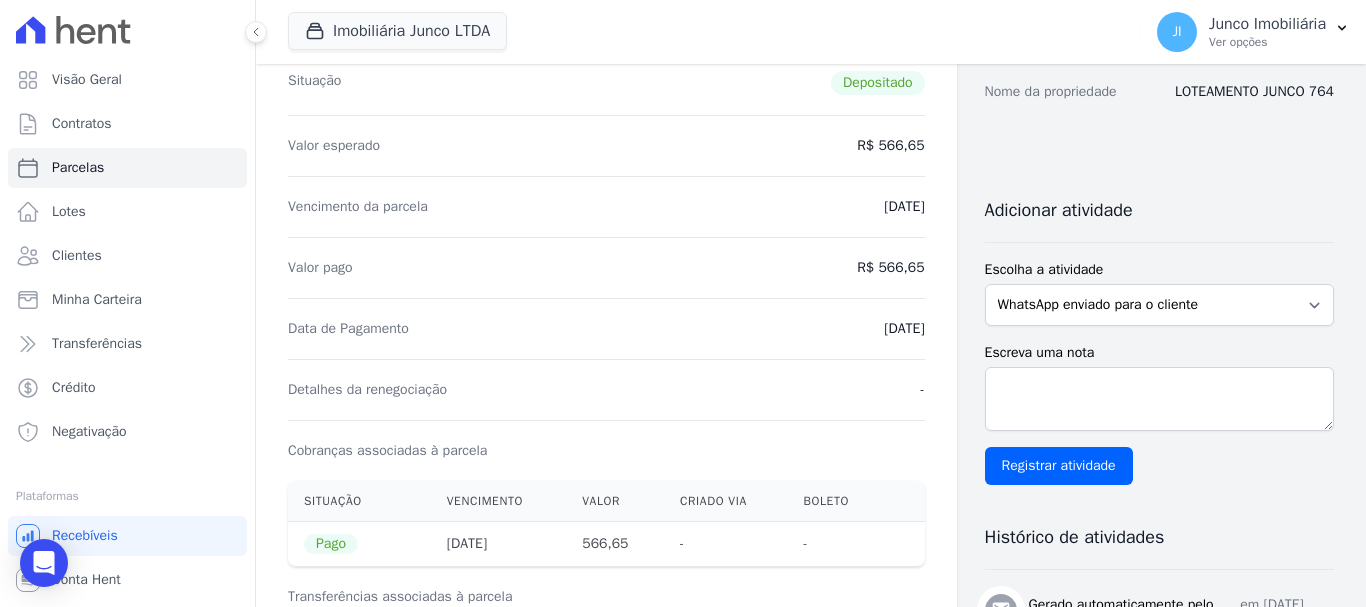 scroll, scrollTop: 100, scrollLeft: 0, axis: vertical 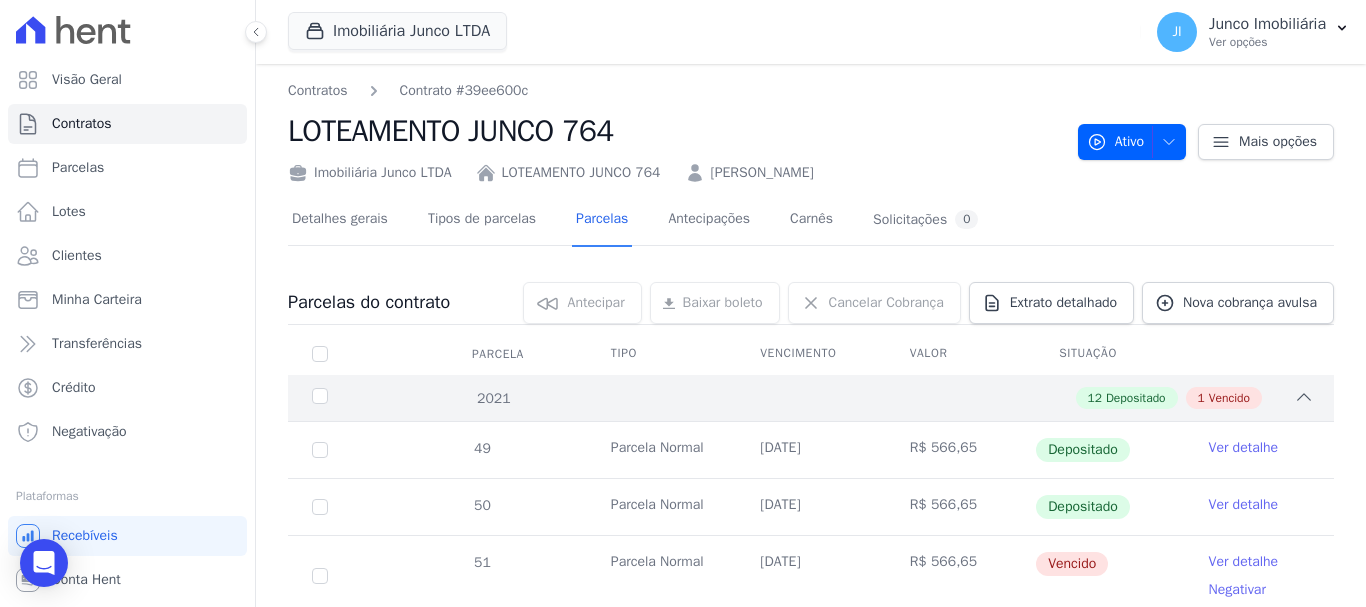 click on "Vencido" at bounding box center (1229, 398) 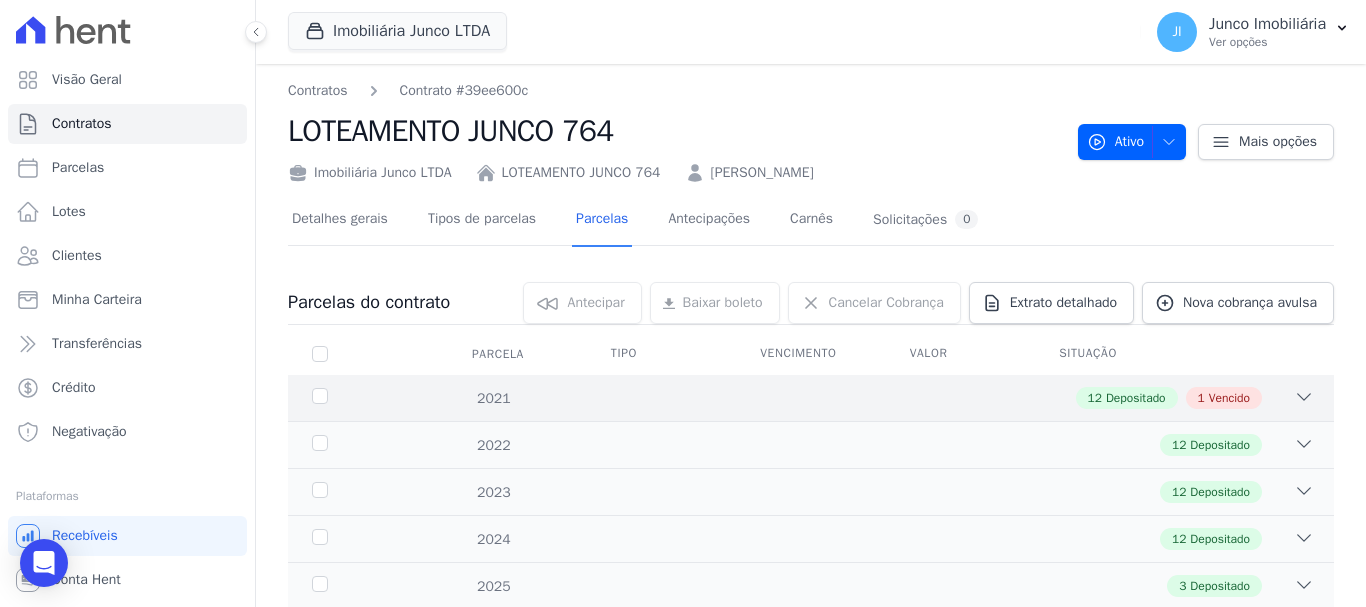 click on "Vencido" at bounding box center [1229, 398] 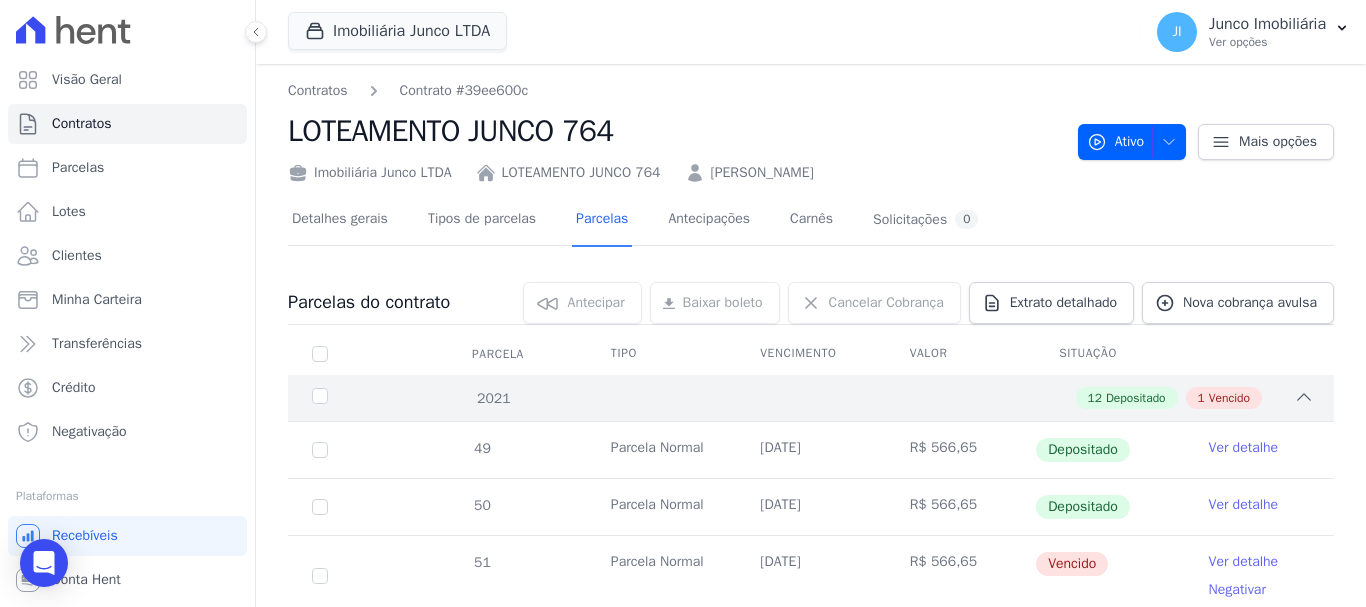 scroll, scrollTop: 200, scrollLeft: 0, axis: vertical 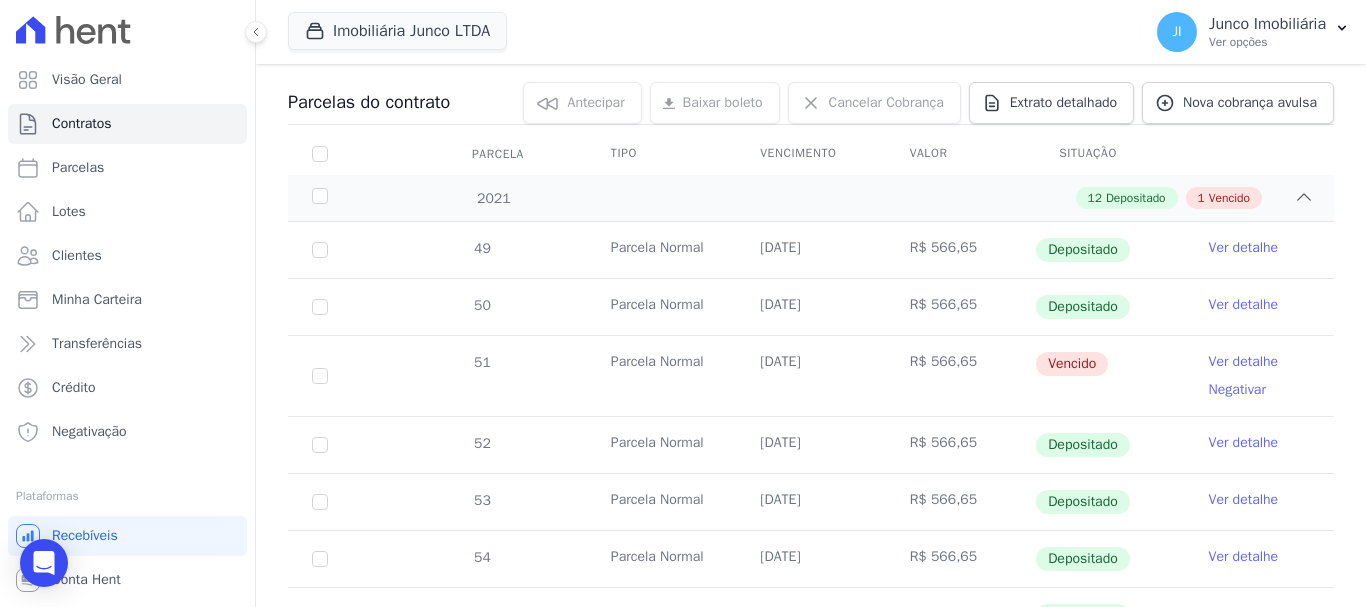 click on "Ver detalhe" at bounding box center (1244, 362) 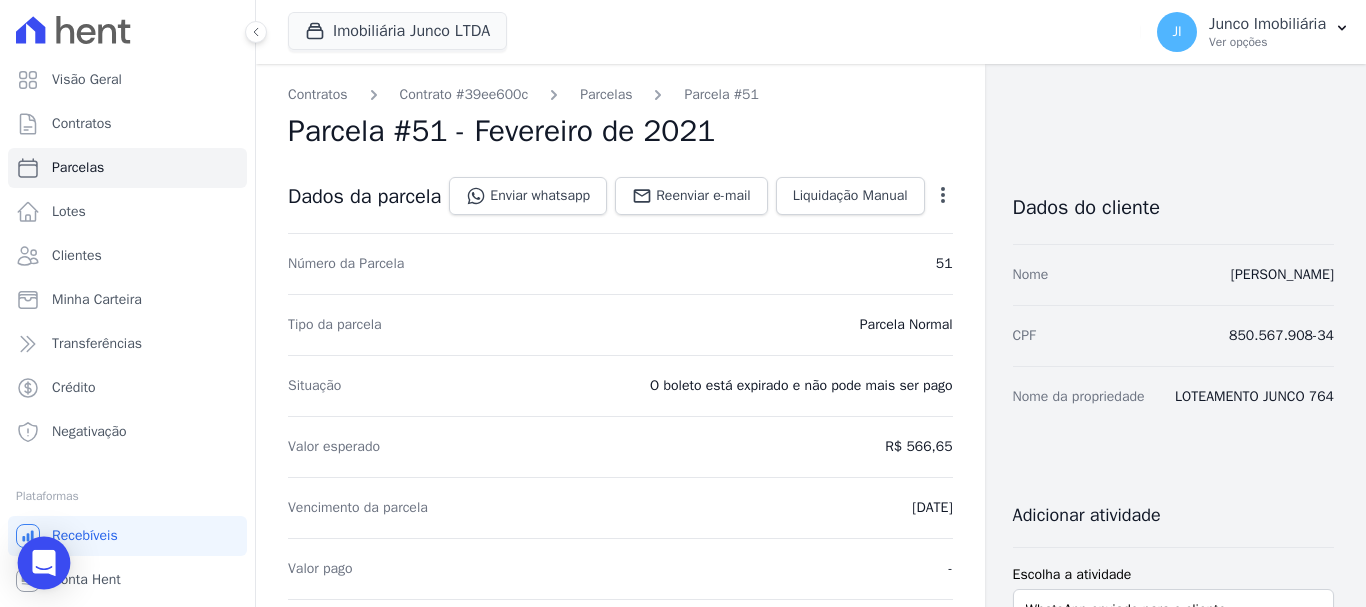 click at bounding box center (44, 563) 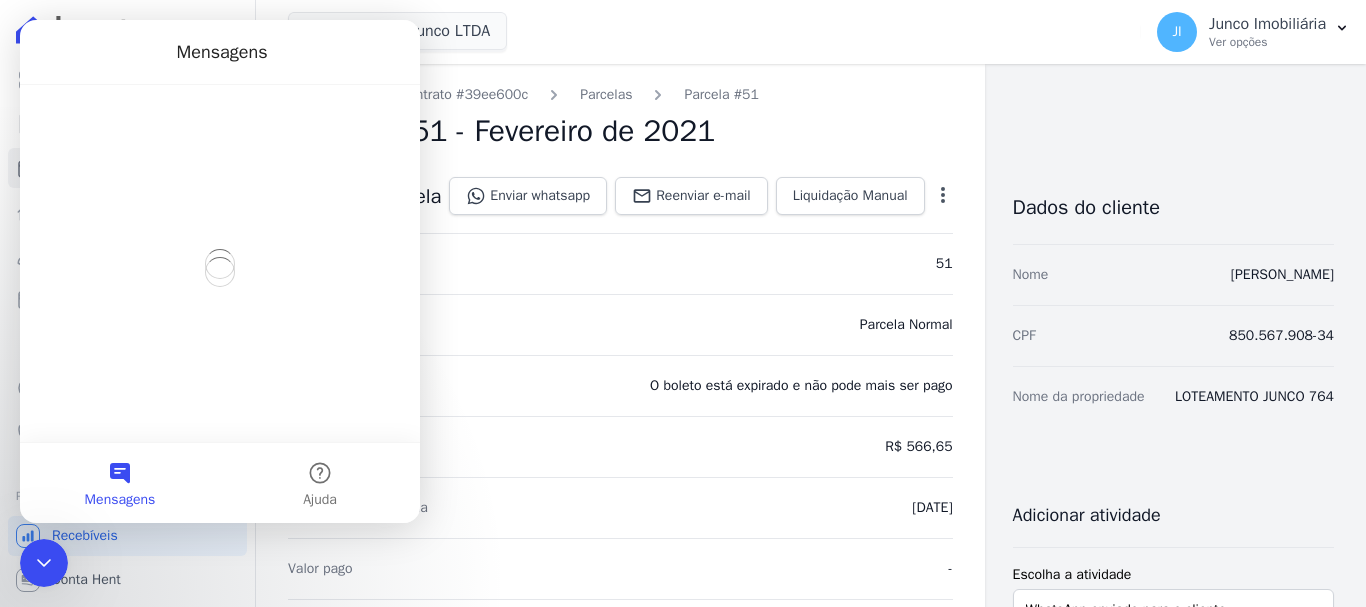 scroll, scrollTop: 0, scrollLeft: 0, axis: both 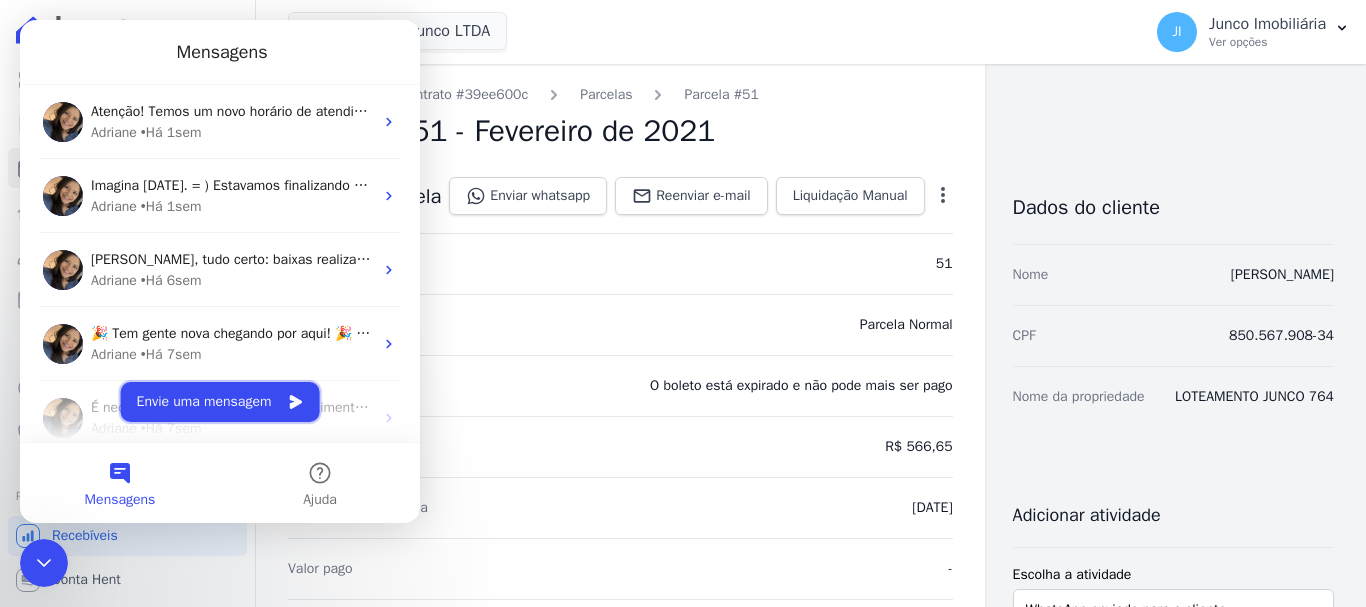 click on "Envie uma mensagem" at bounding box center (220, 402) 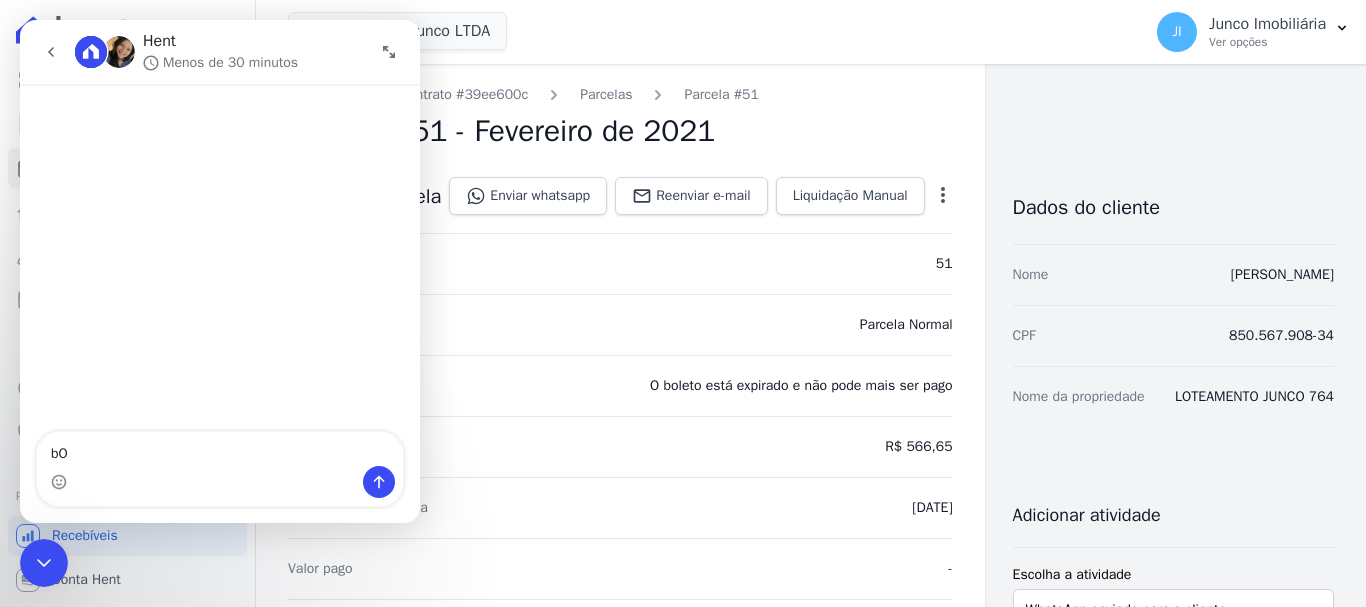 type on "b" 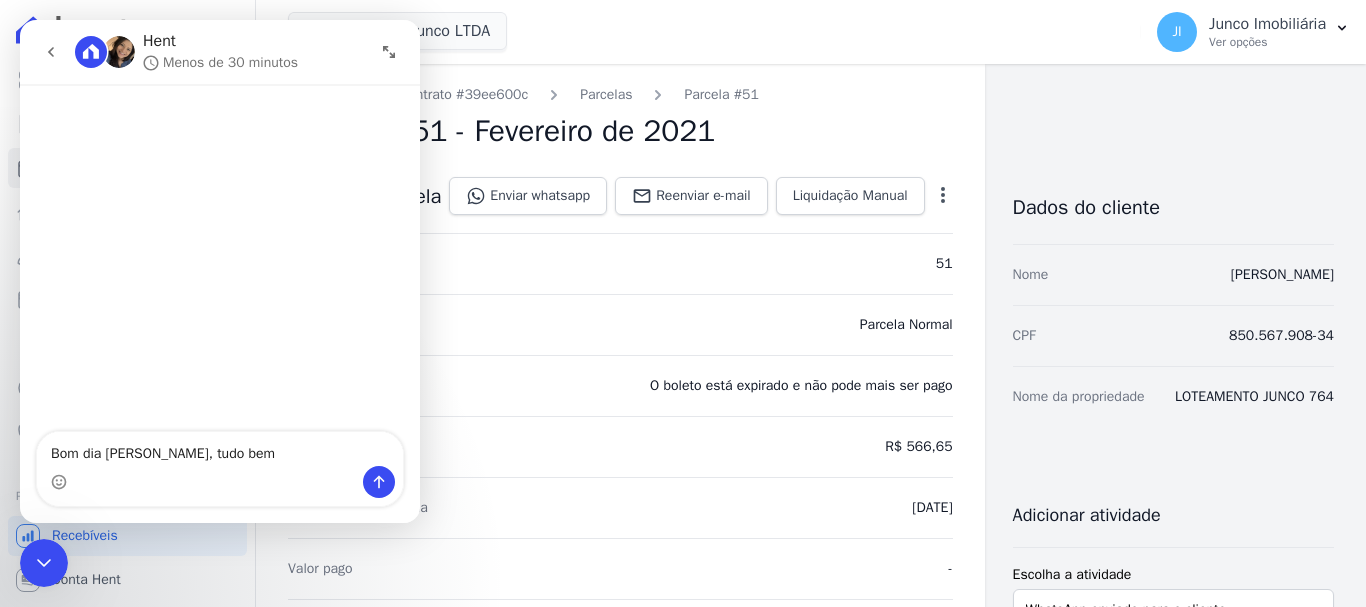 type on "Bom dia [PERSON_NAME], tudo bem?" 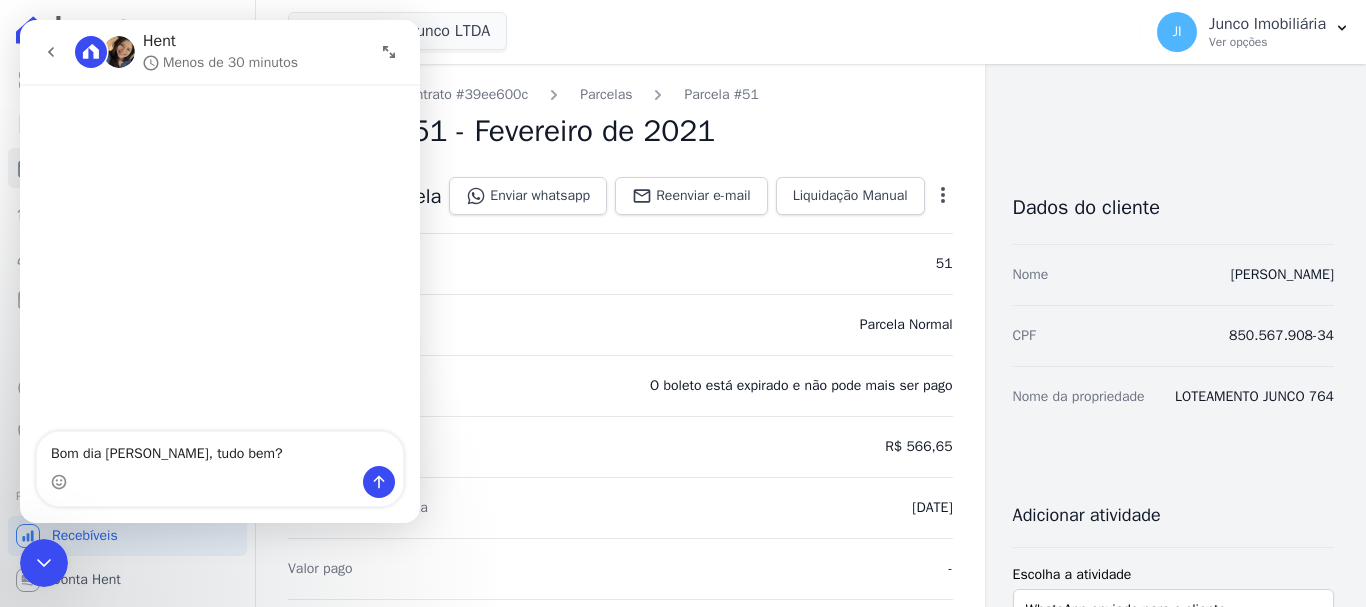 type 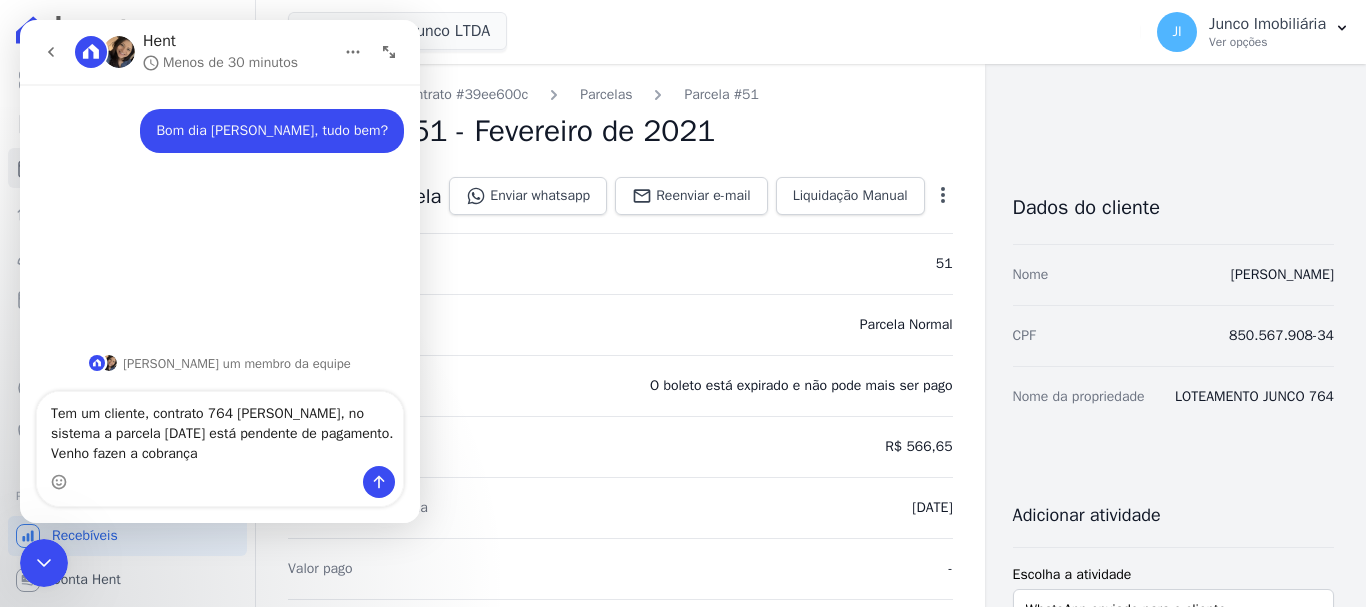 click on "Tem um cliente, contrato 764 [PERSON_NAME], no sistema a parcela [DATE] está pendente de pagamento. Venho fazen a cobrança" at bounding box center (220, 429) 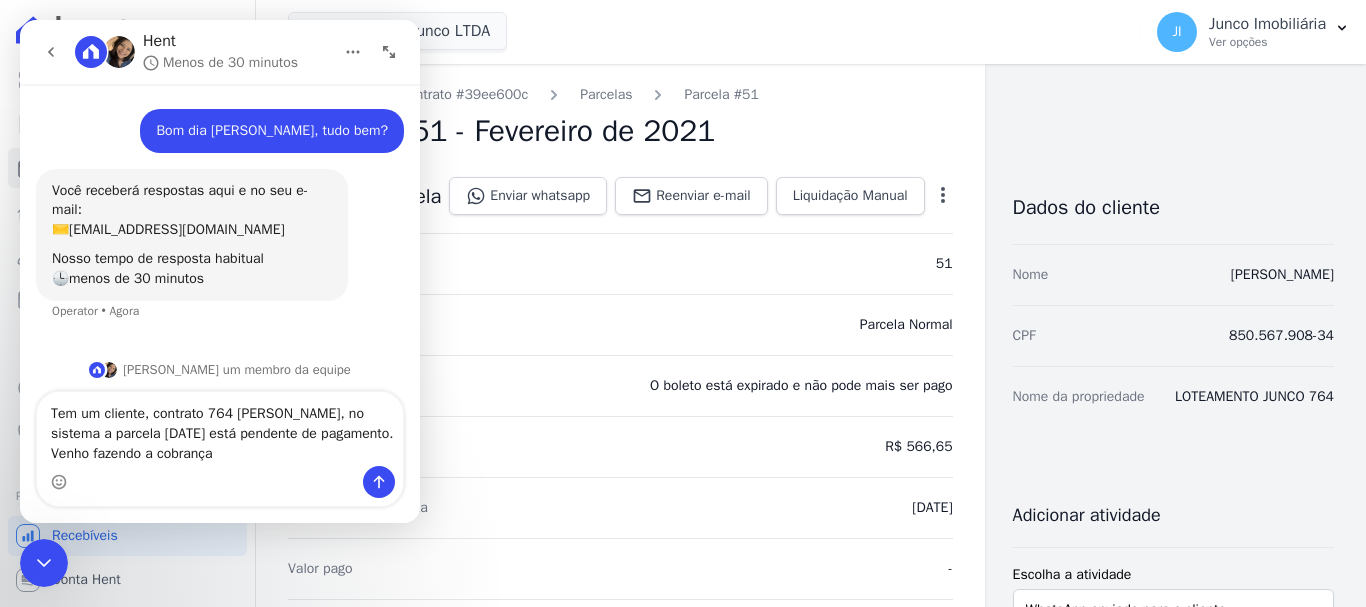 scroll, scrollTop: 7, scrollLeft: 0, axis: vertical 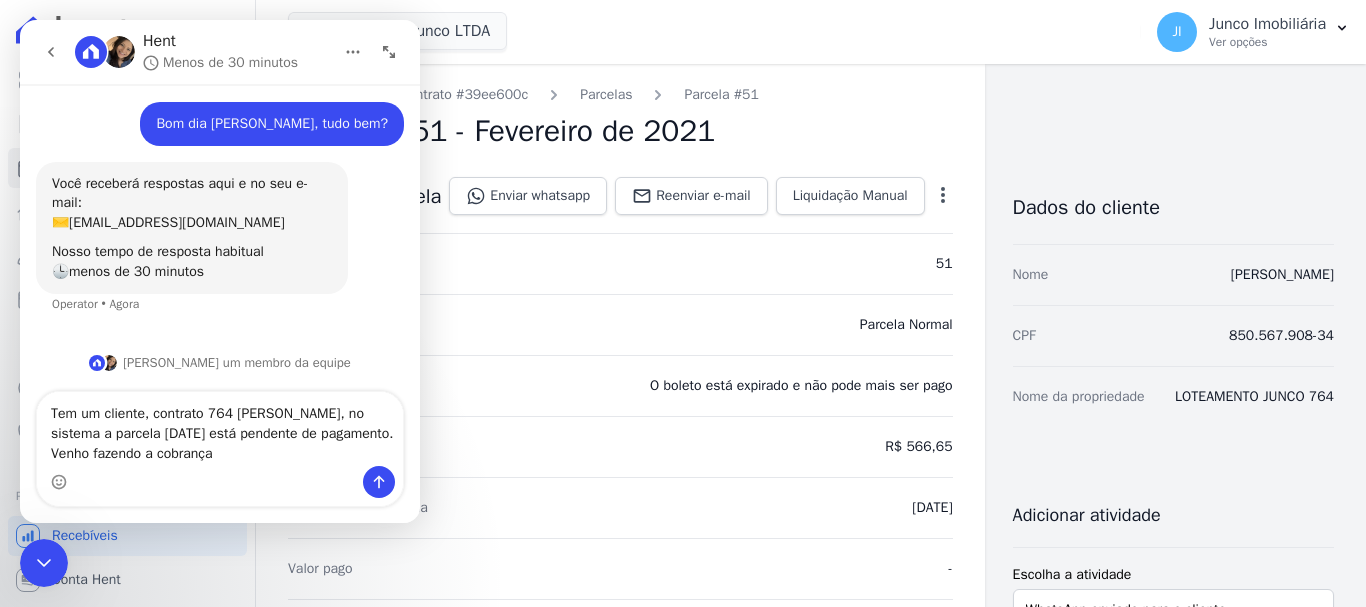 click on "Tem um cliente, contrato 764 [PERSON_NAME], no sistema a parcela [DATE] está pendente de pagamento. Venho fazendo a cobrança" at bounding box center (220, 429) 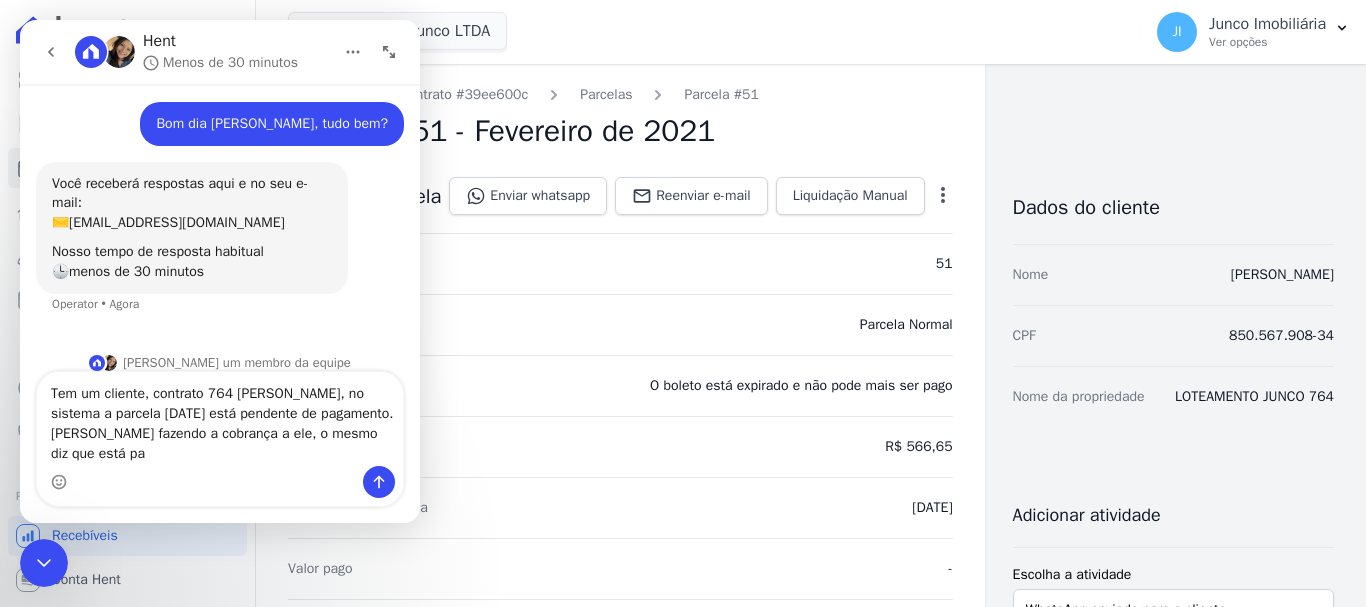 scroll, scrollTop: 27, scrollLeft: 0, axis: vertical 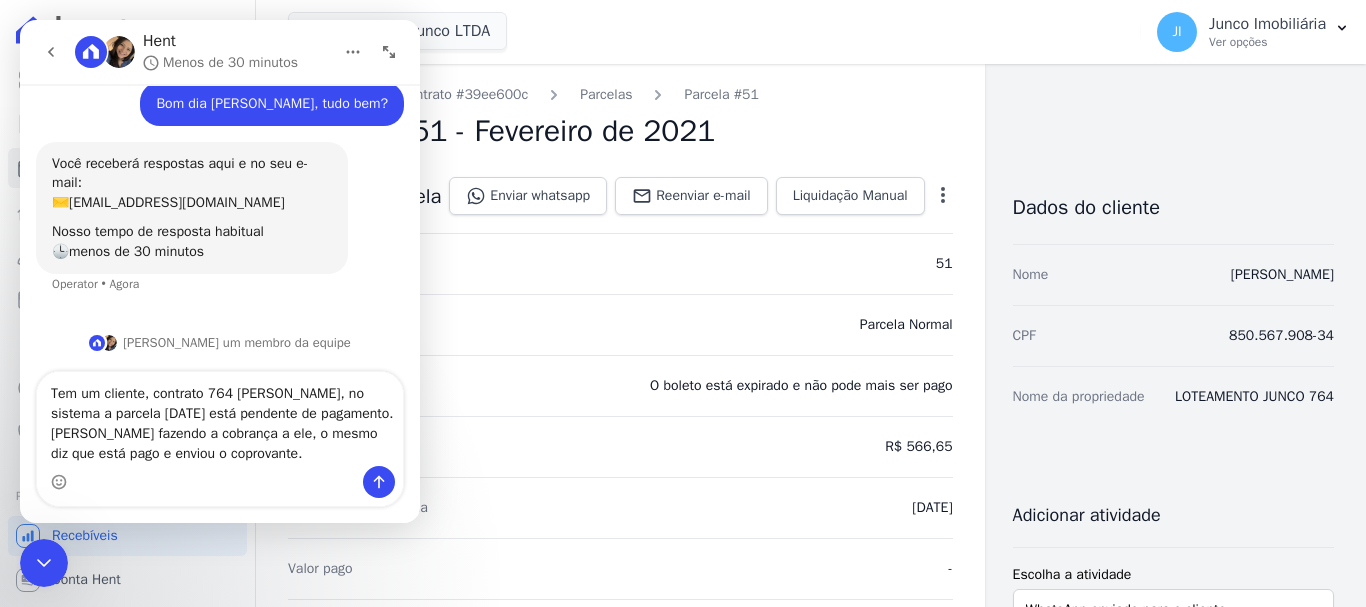 click on "Tem um cliente, contrato 764 [PERSON_NAME], no sistema a parcela [DATE] está pendente de pagamento. [PERSON_NAME] fazendo a cobrança a ele, o mesmo diz que está pago e enviou o coprovante." at bounding box center [220, 419] 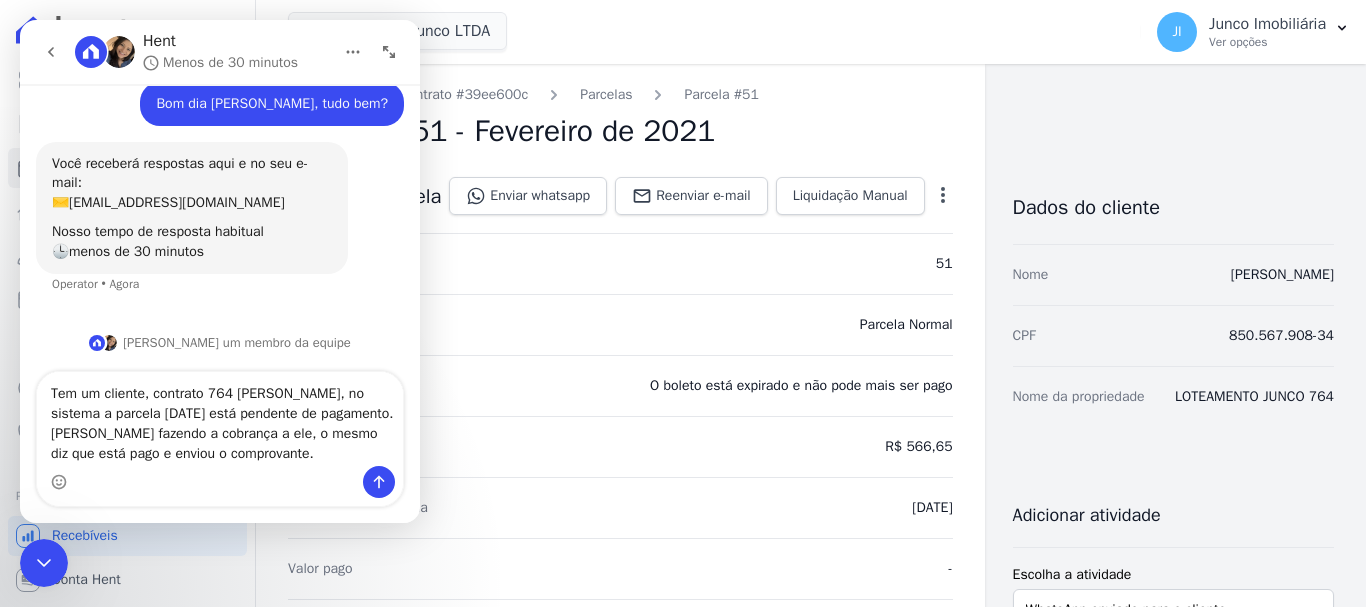 type on "Tem um cliente, contrato 764 [PERSON_NAME], no sistema a parcela [DATE] está pendente de pagamento. [PERSON_NAME] fazendo a cobrança a ele, o mesmo diz que está pago e enviou o comprovante." 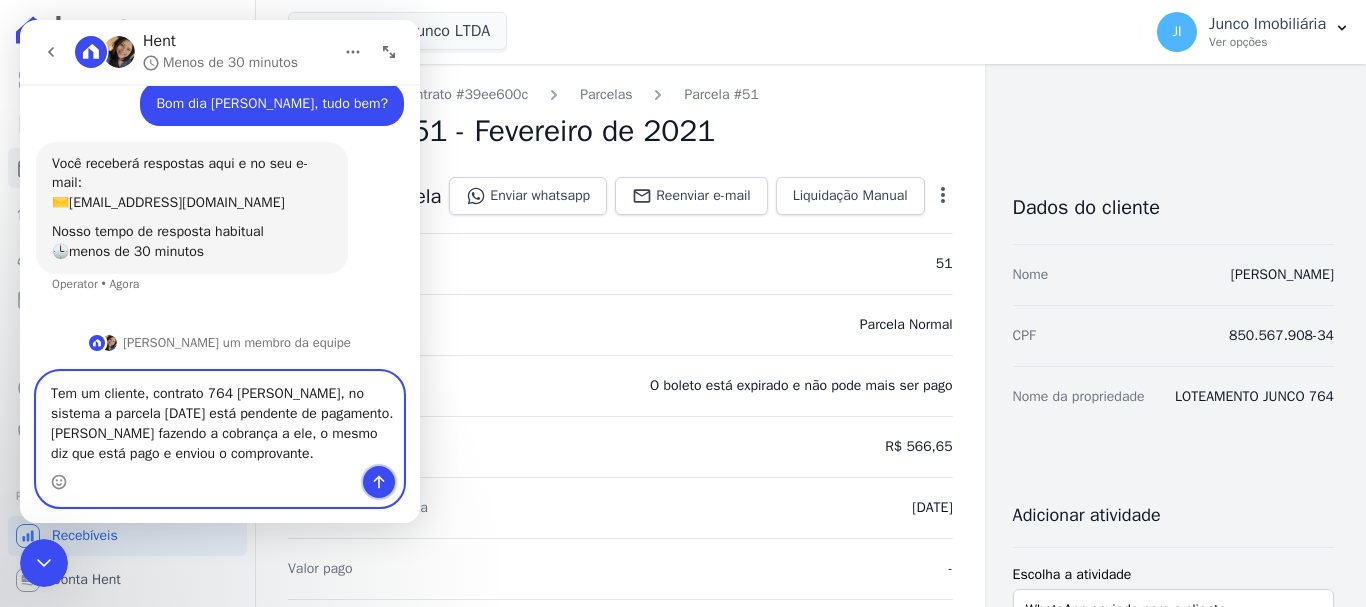 click at bounding box center (379, 482) 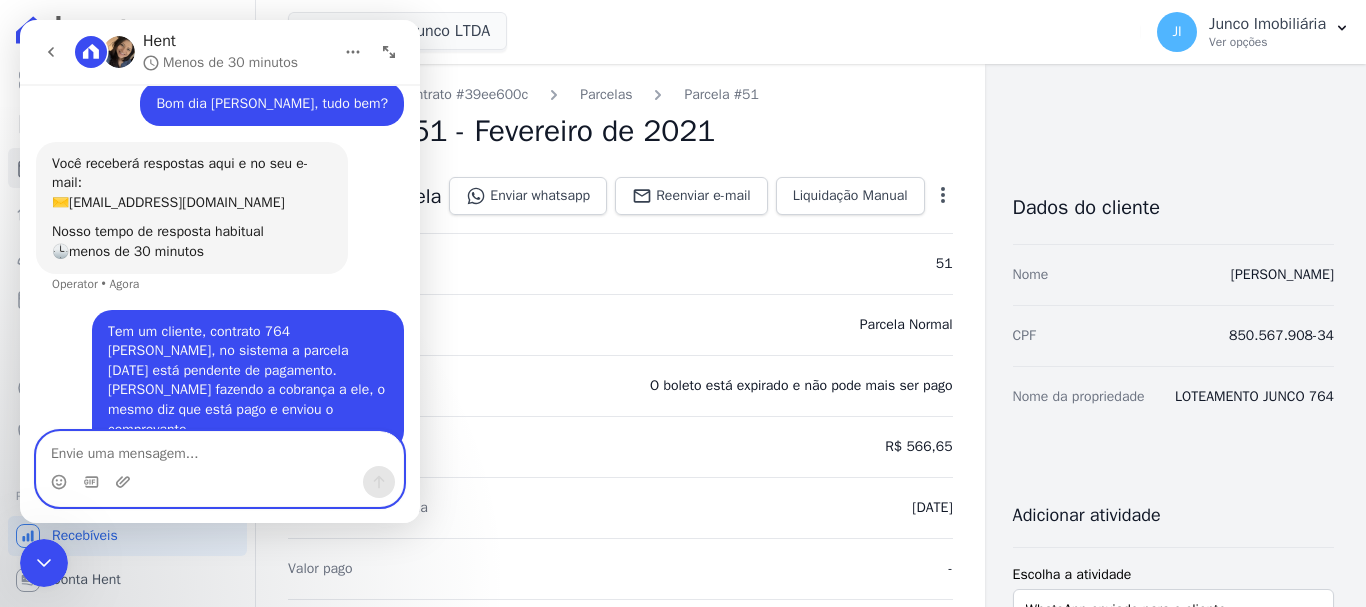 scroll, scrollTop: 105, scrollLeft: 0, axis: vertical 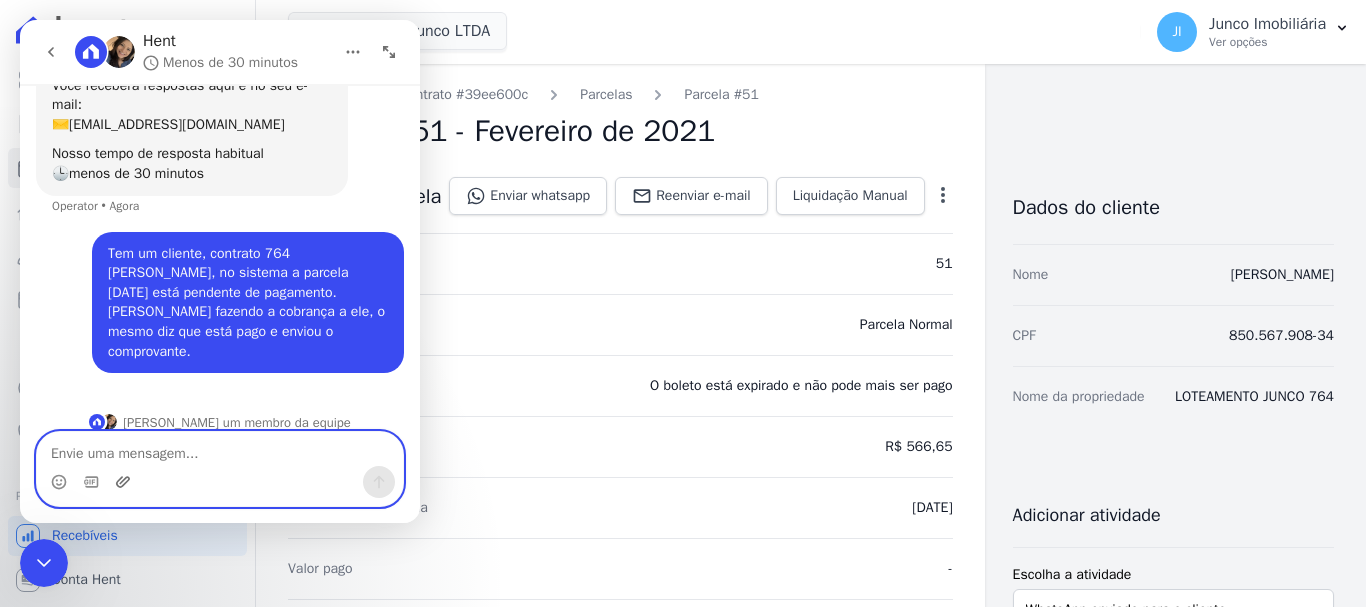 click 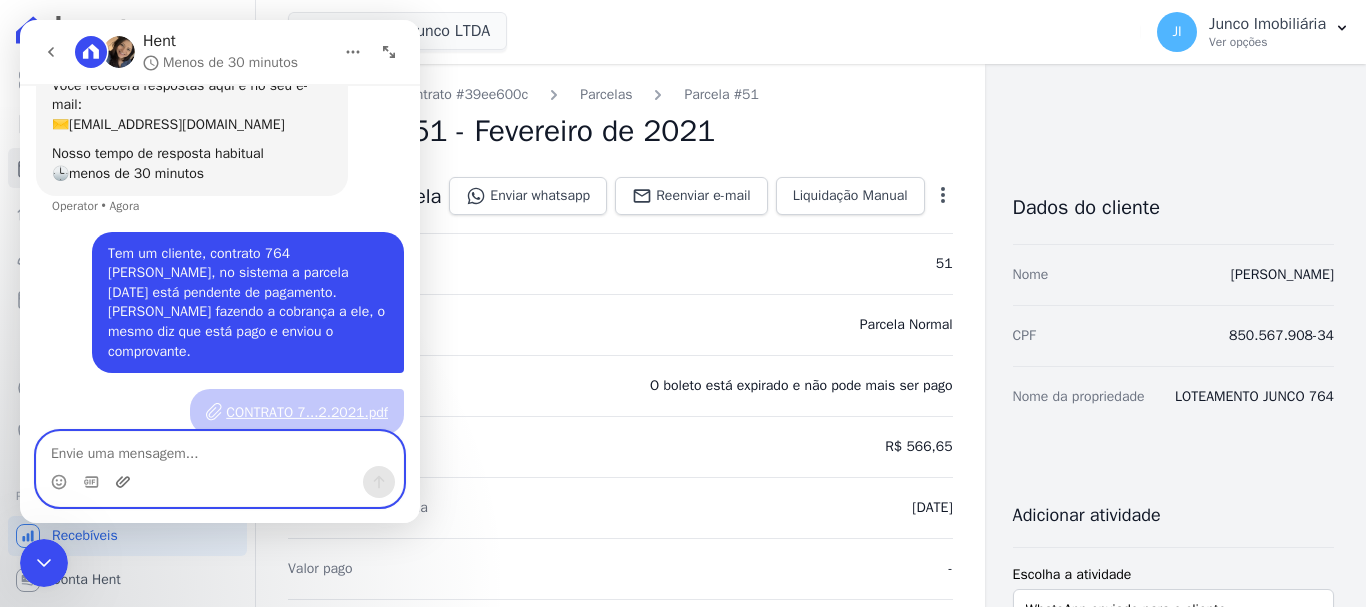 scroll, scrollTop: 153, scrollLeft: 0, axis: vertical 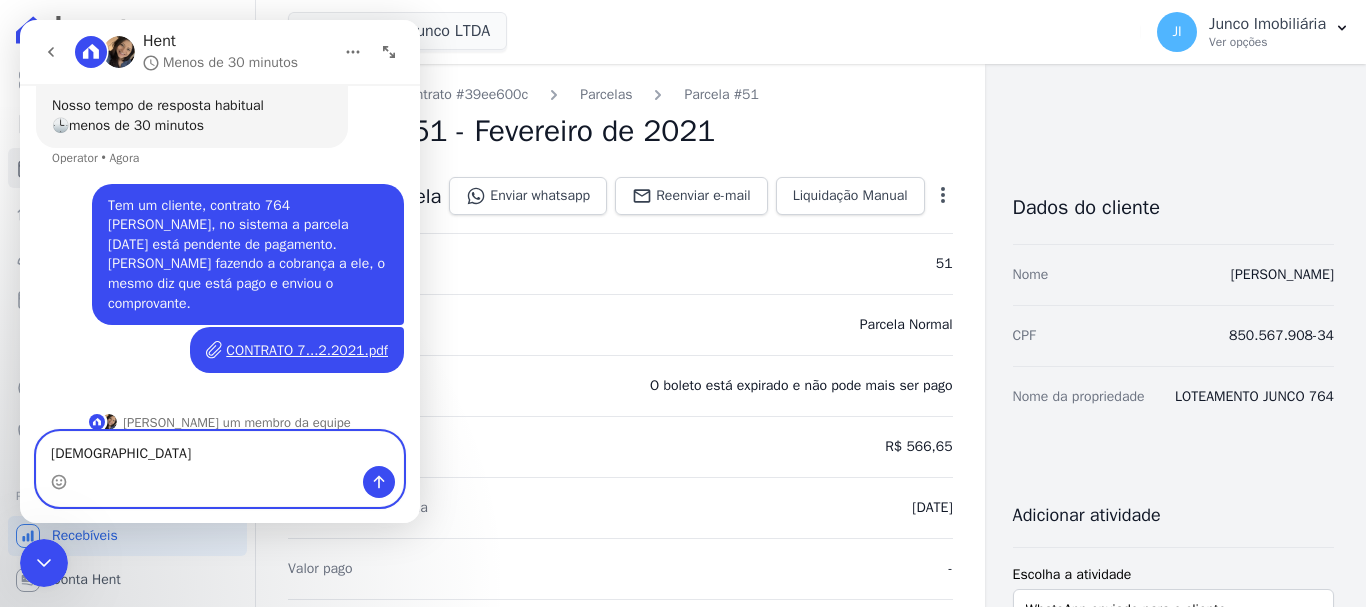 type on "D" 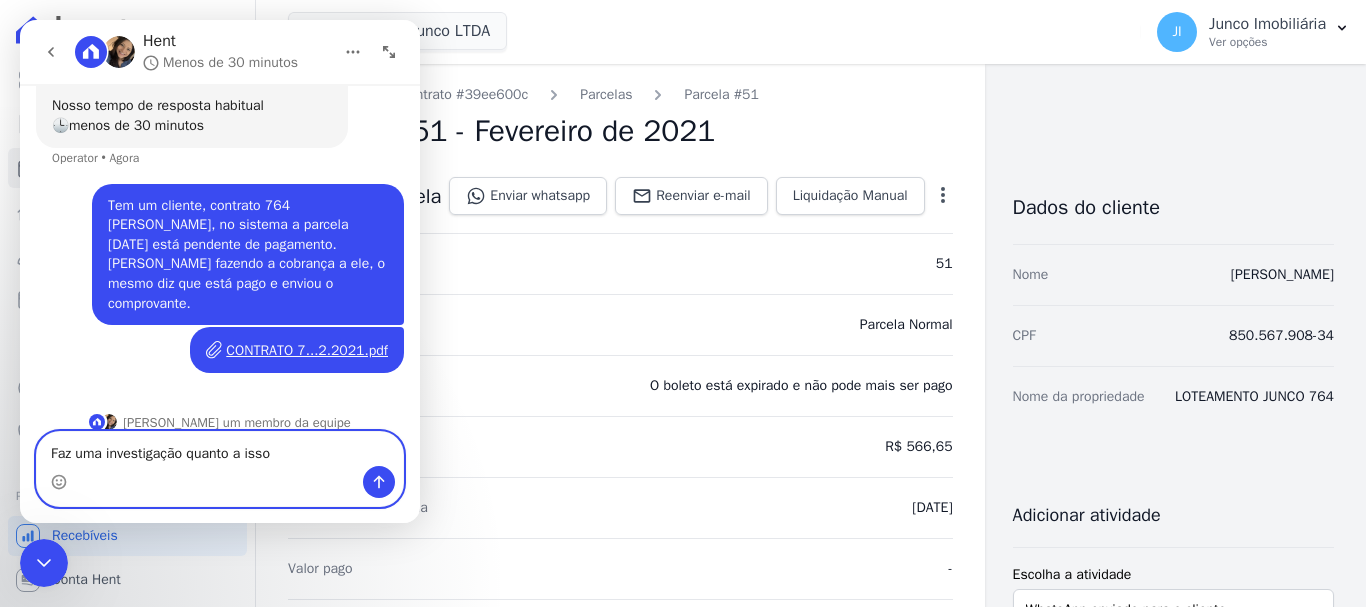 type on "Faz uma investigação quanto a isso." 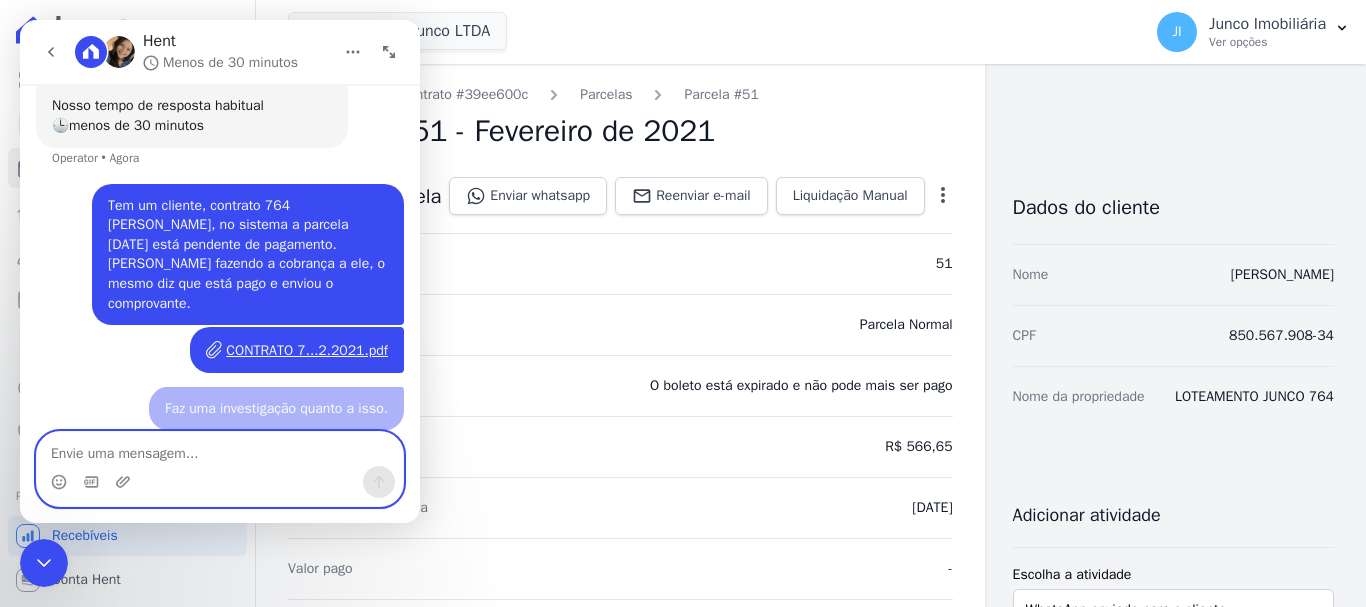 scroll, scrollTop: 198, scrollLeft: 0, axis: vertical 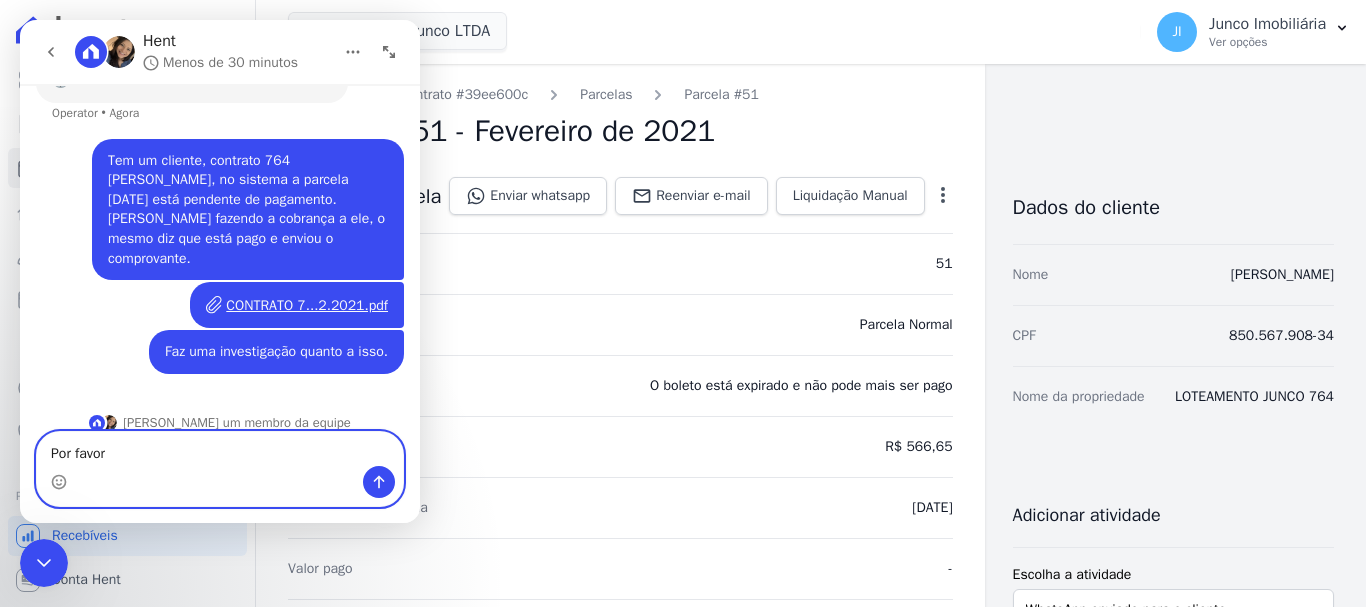 type on "Por favor." 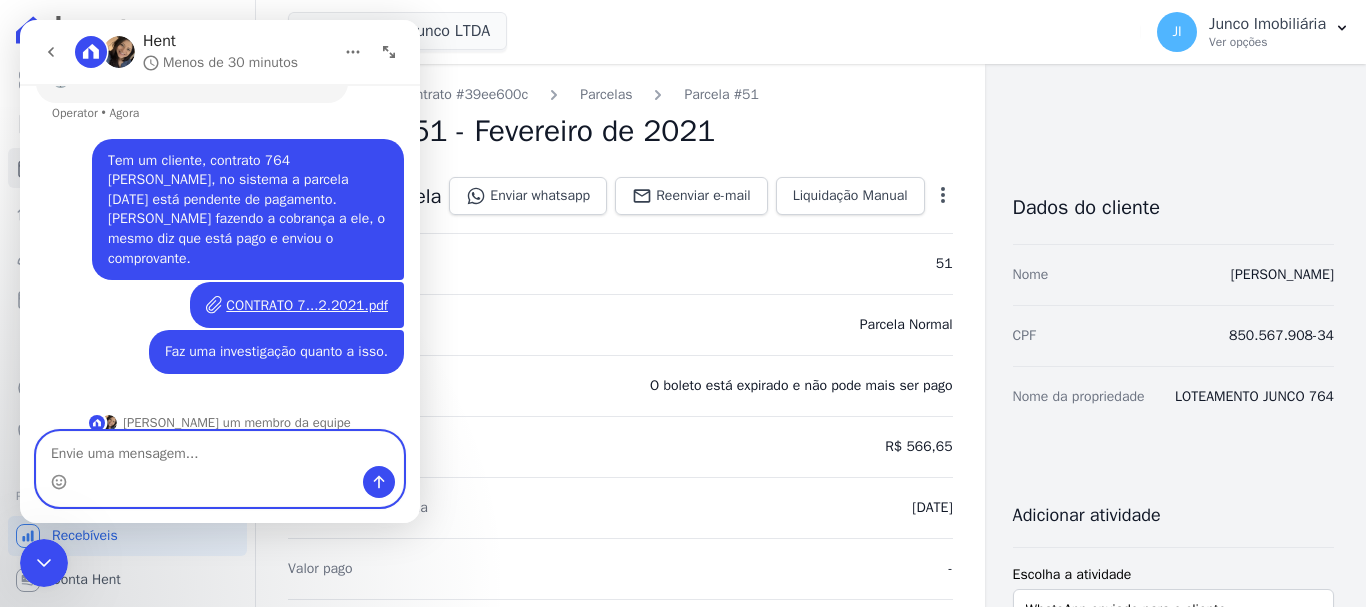 scroll, scrollTop: 244, scrollLeft: 0, axis: vertical 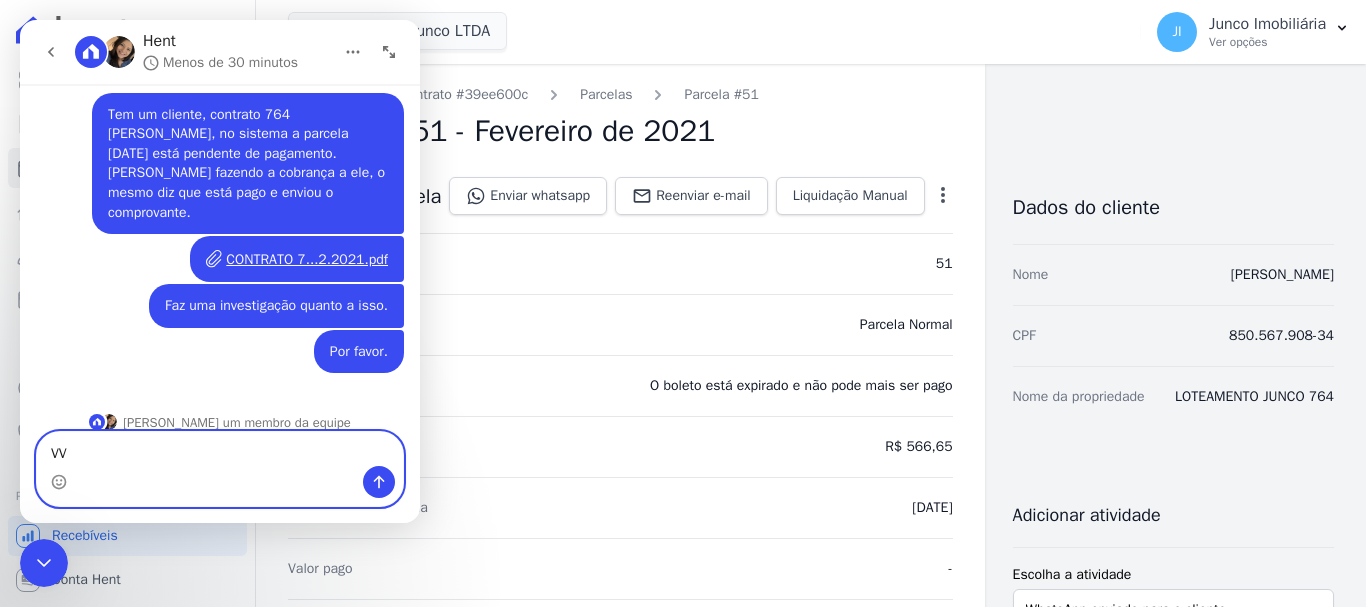 type on "V" 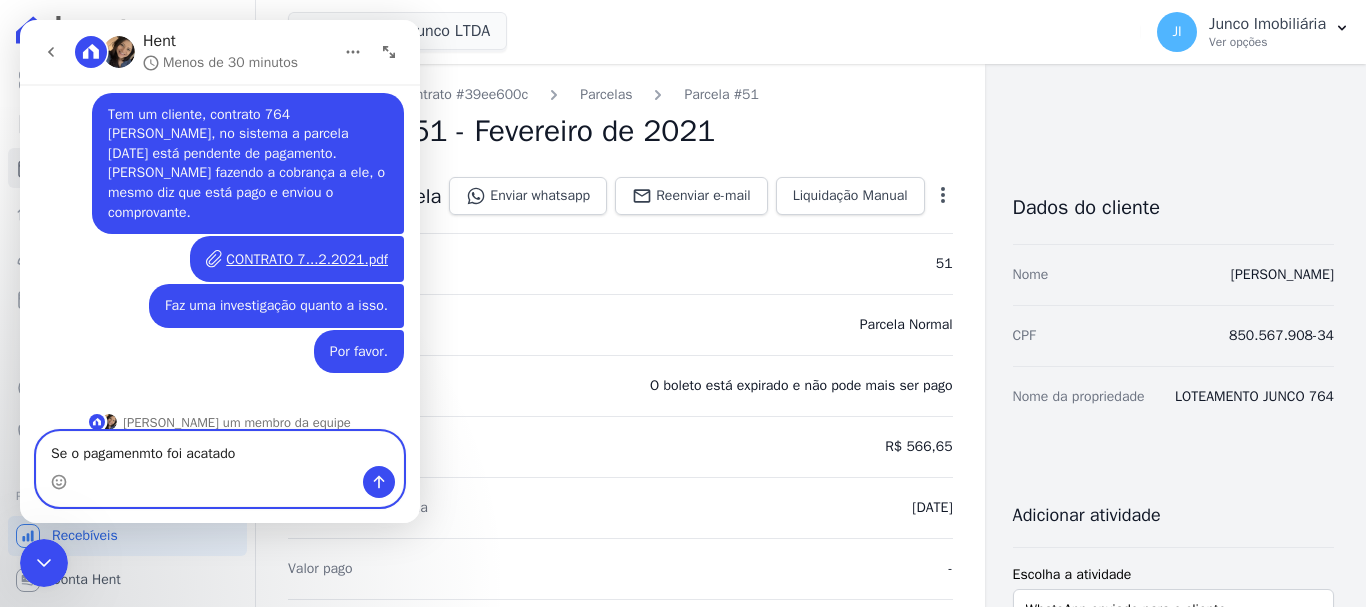 click on "Se o pagamenmto foi acatado" at bounding box center (220, 449) 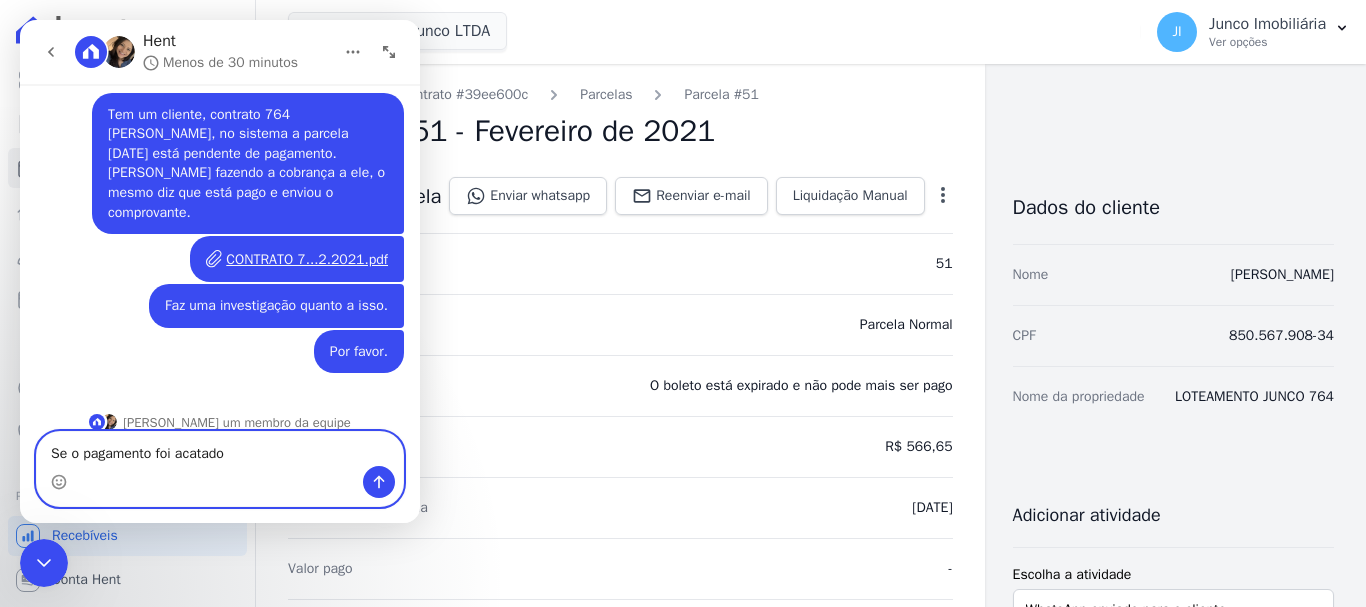 click on "Se o pagamento foi acatado" at bounding box center [220, 449] 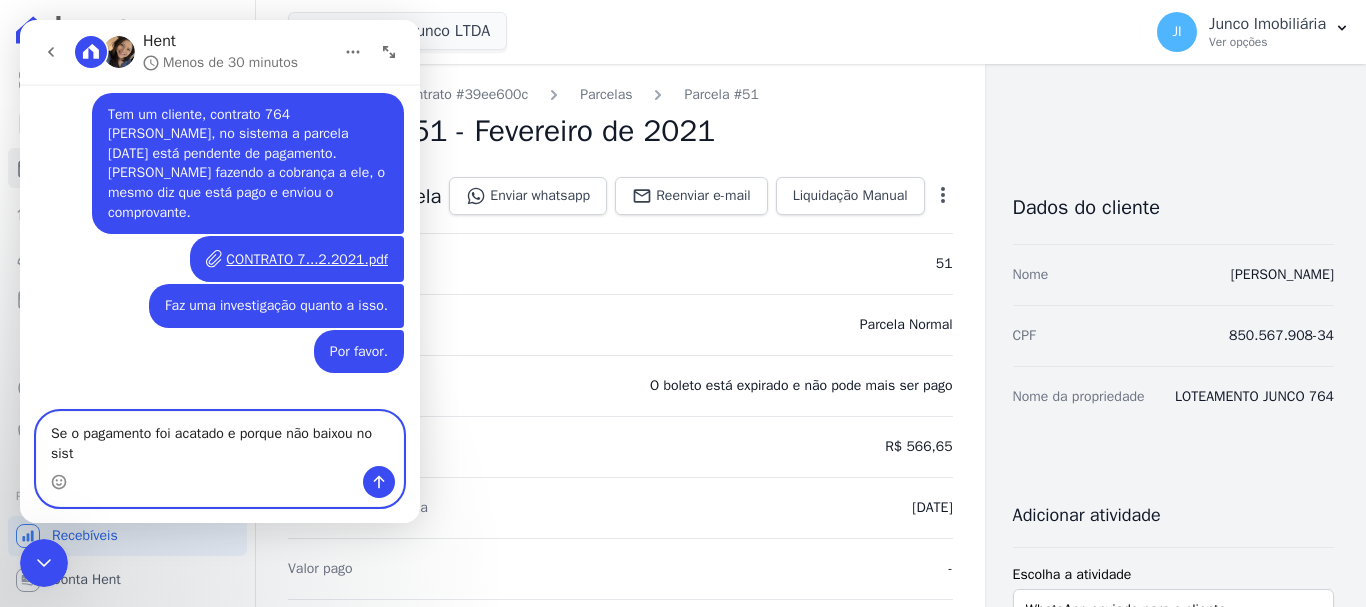 scroll, scrollTop: 264, scrollLeft: 0, axis: vertical 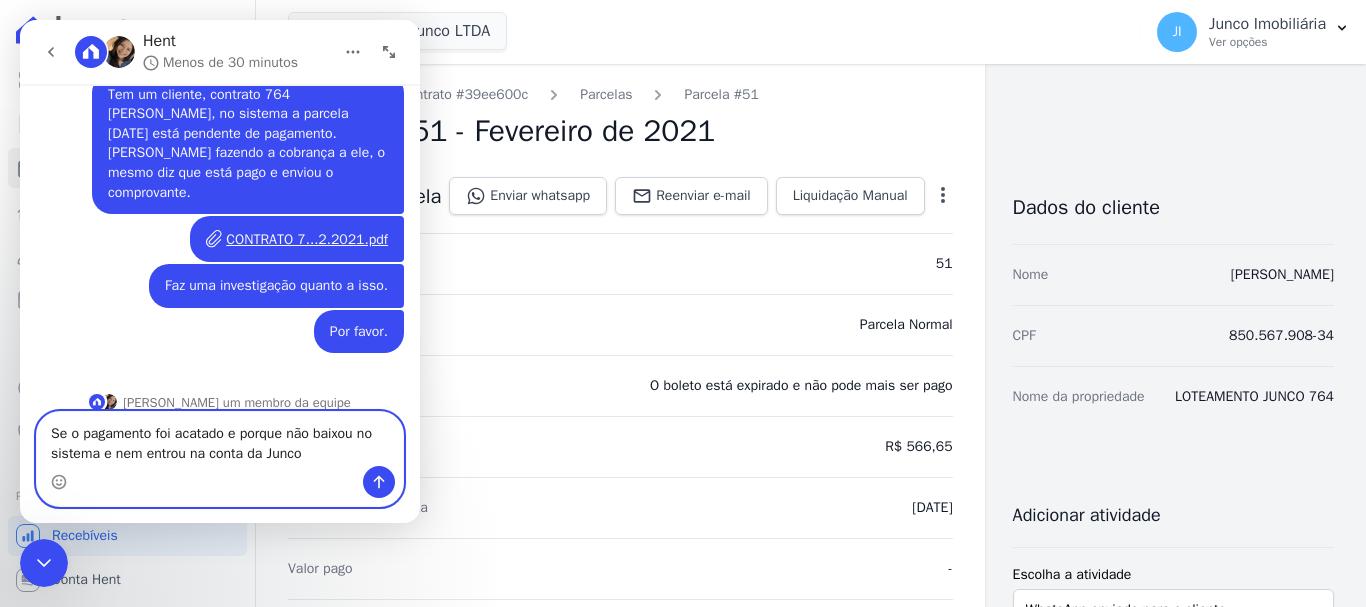 type on "Se o pagamento foi acatado e porque não baixou no sistema e nem entrou na conta da Junco." 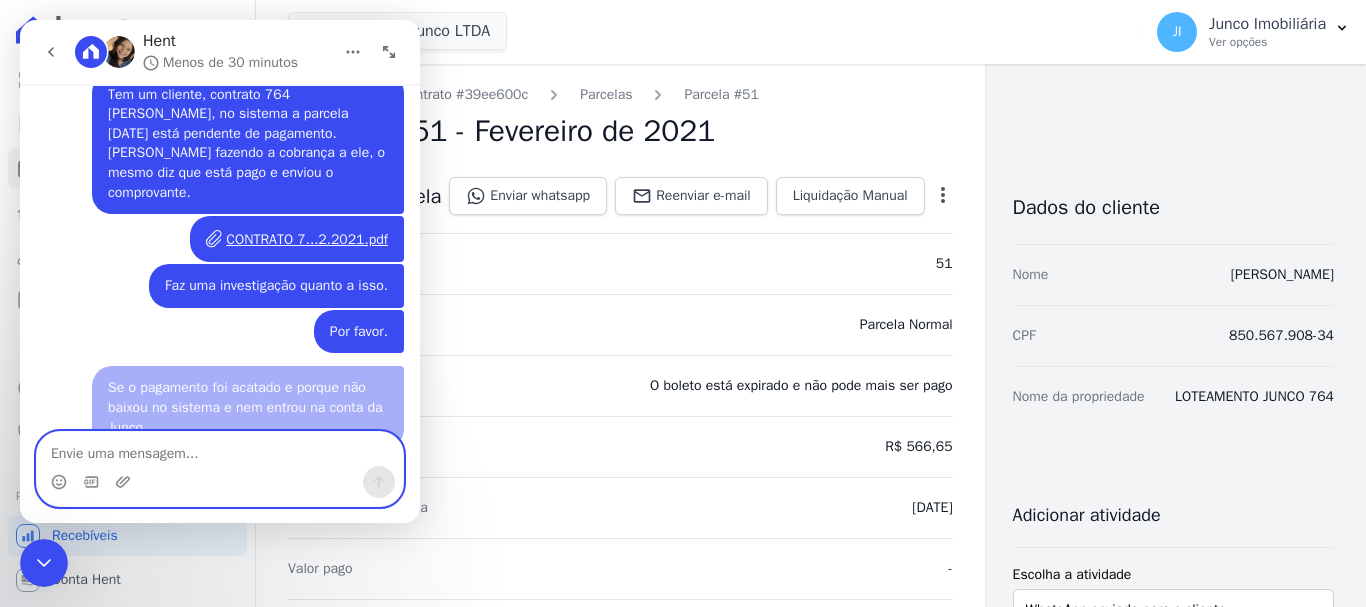 scroll, scrollTop: 329, scrollLeft: 0, axis: vertical 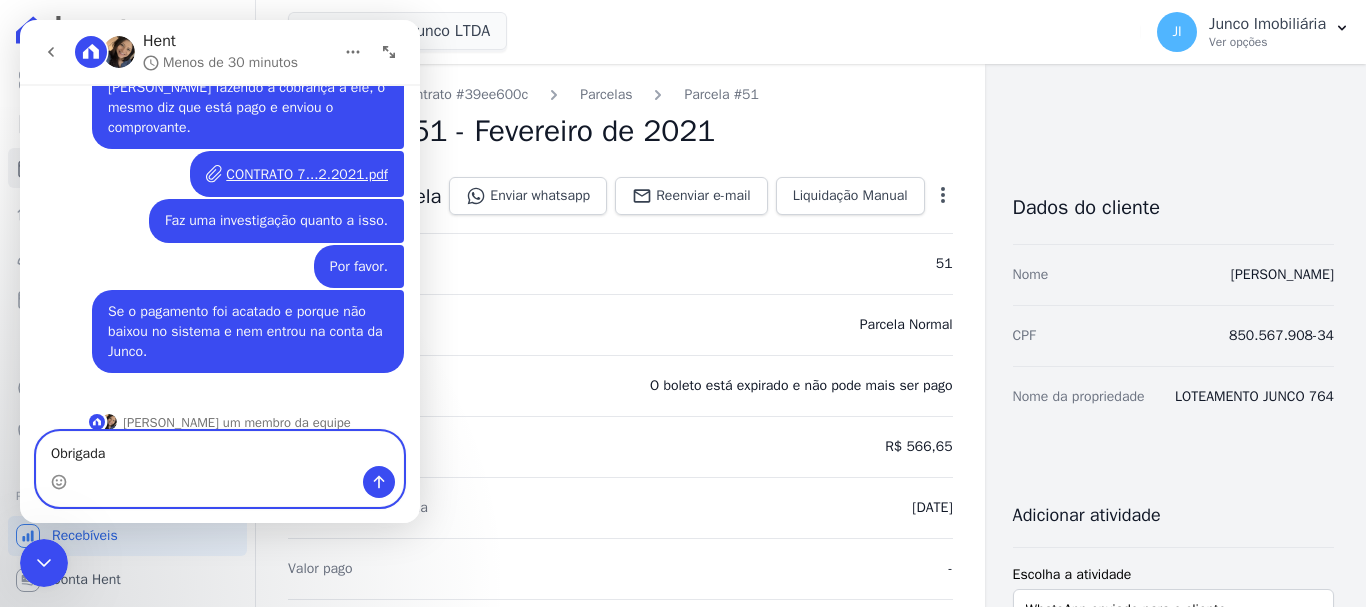 type on "Obrigada." 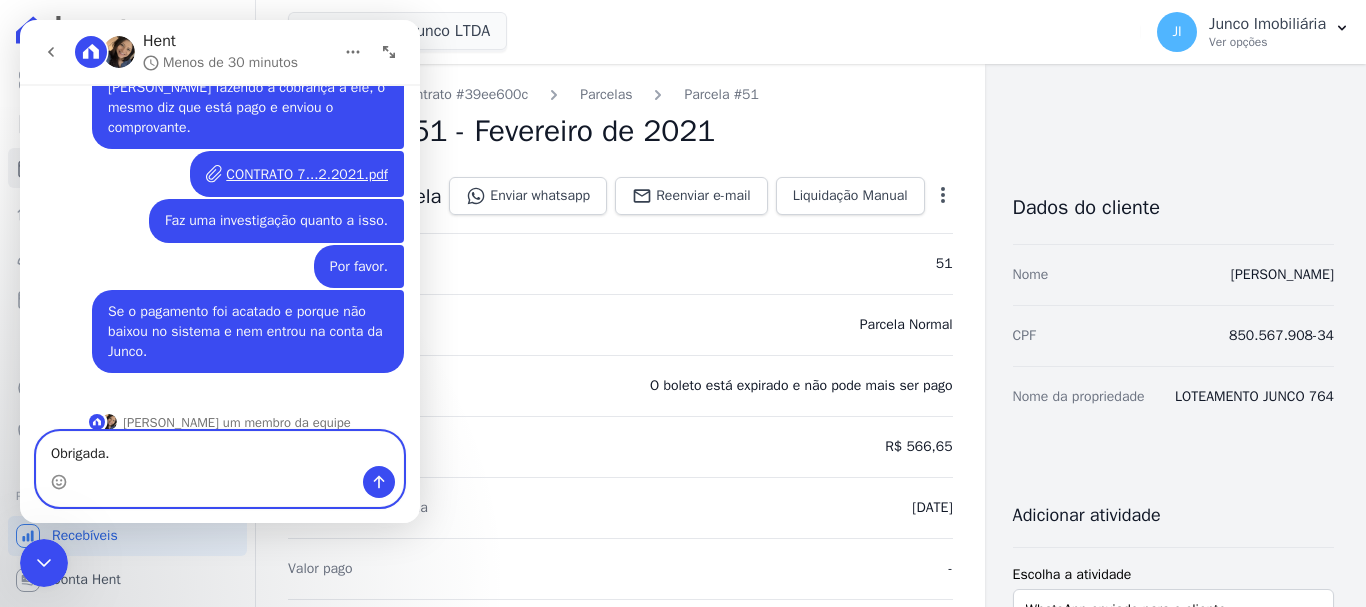 type 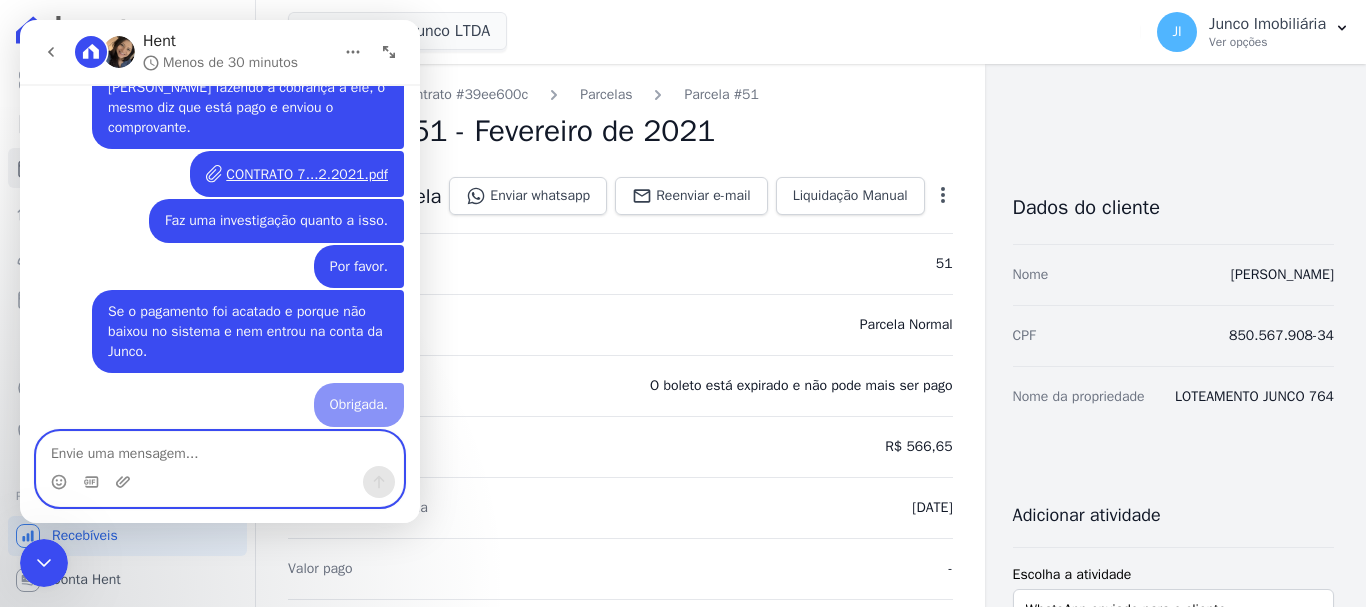 scroll, scrollTop: 374, scrollLeft: 0, axis: vertical 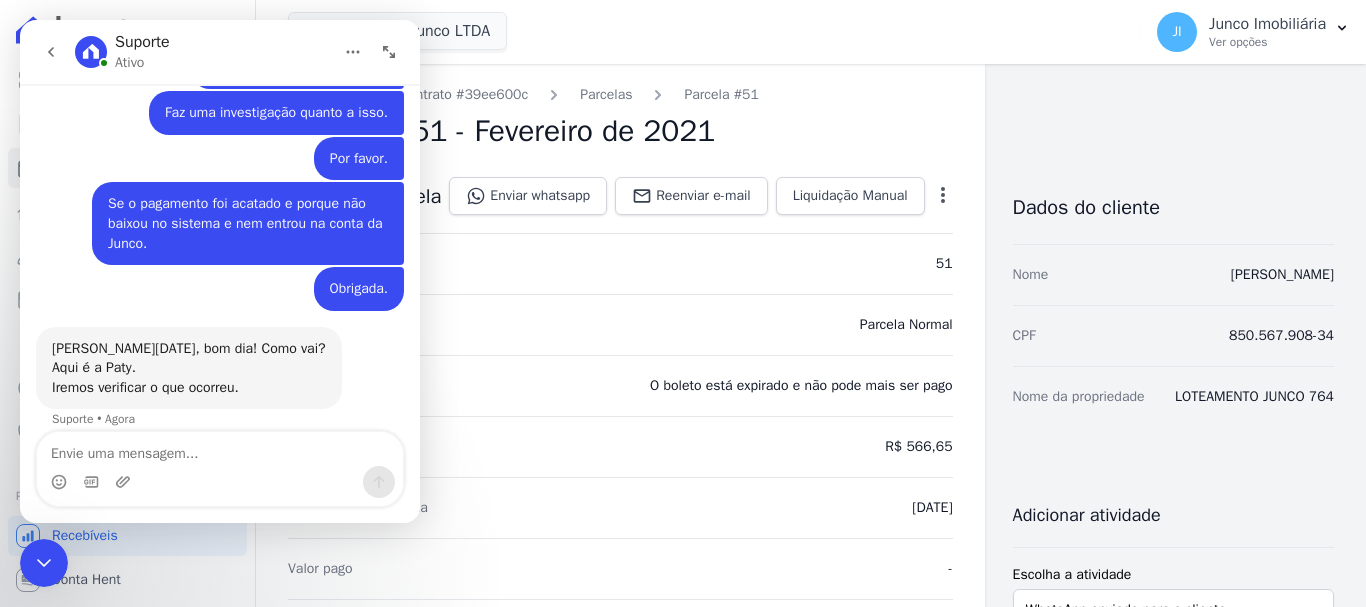 click 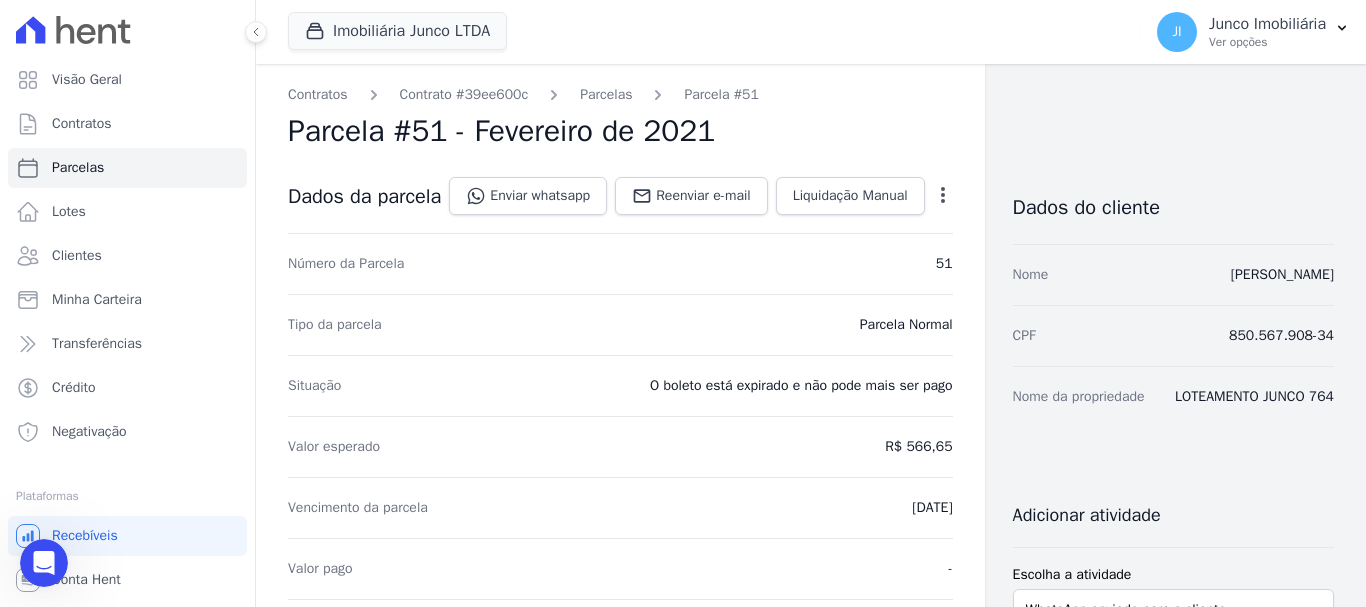 scroll, scrollTop: 0, scrollLeft: 0, axis: both 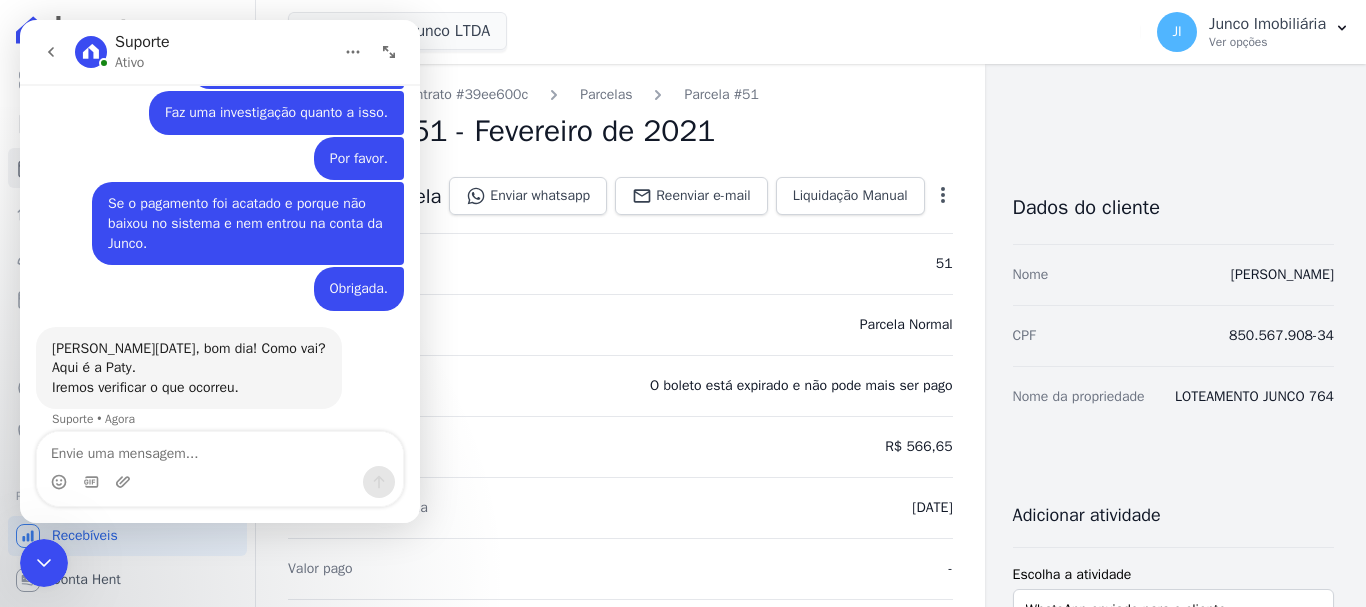 drag, startPoint x: 38, startPoint y: 560, endPoint x: 153, endPoint y: 1095, distance: 547.2203 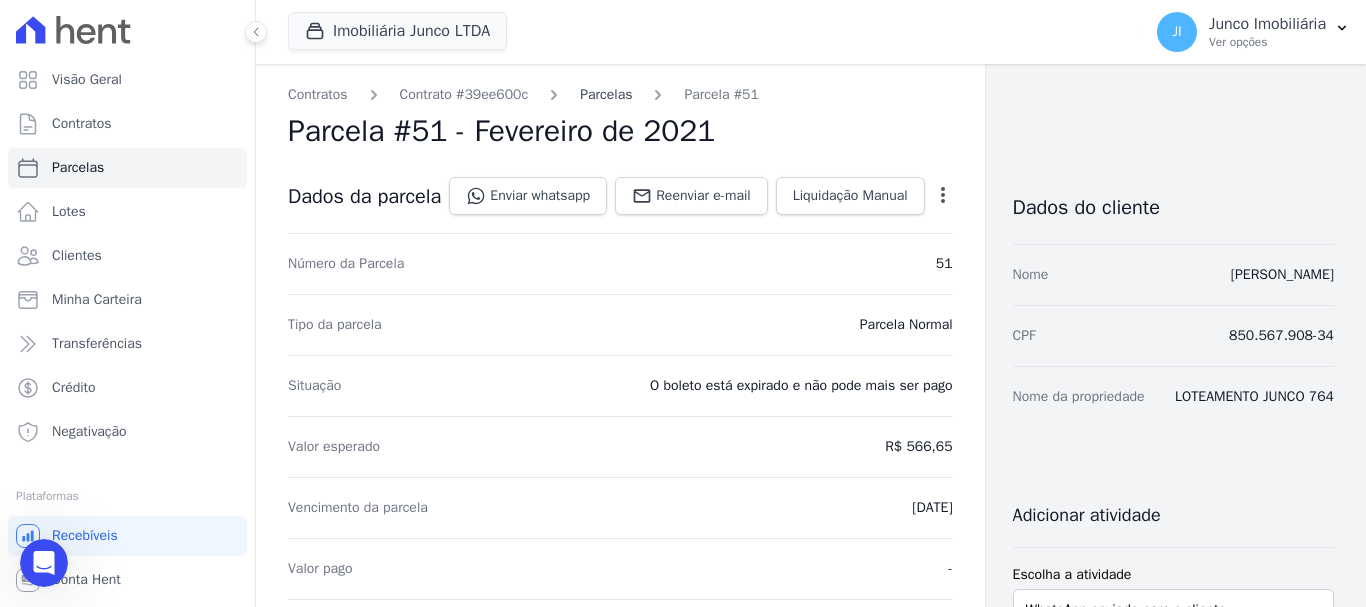 click on "Parcelas" at bounding box center (606, 94) 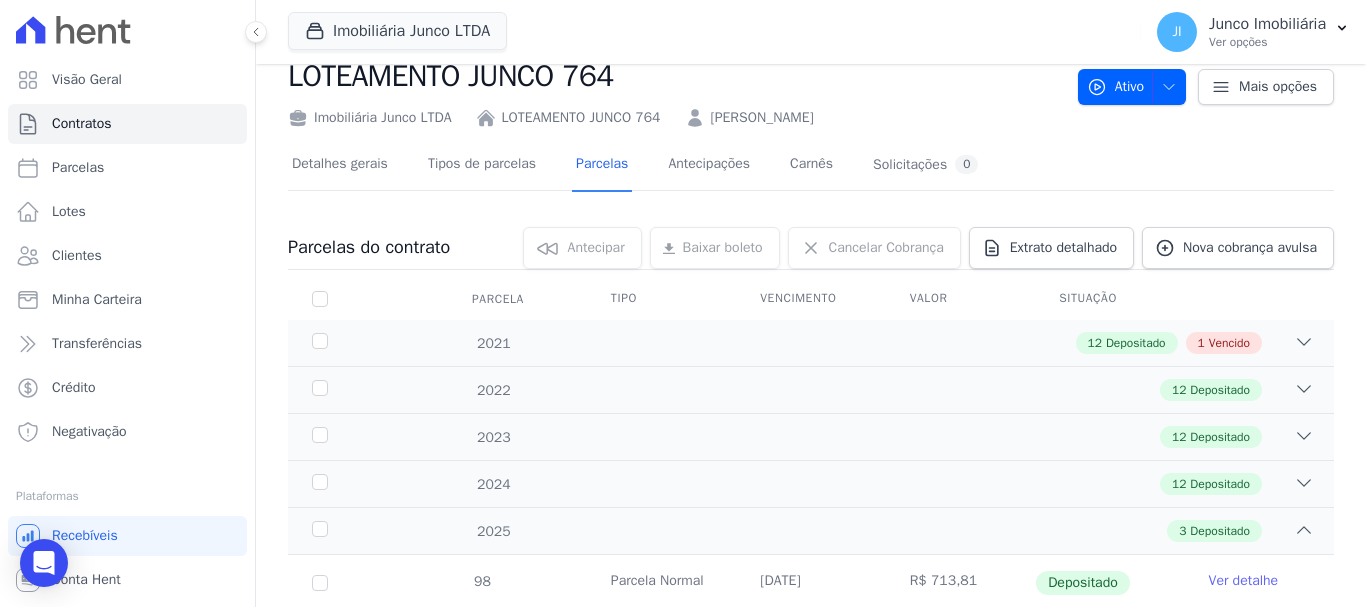 scroll, scrollTop: 200, scrollLeft: 0, axis: vertical 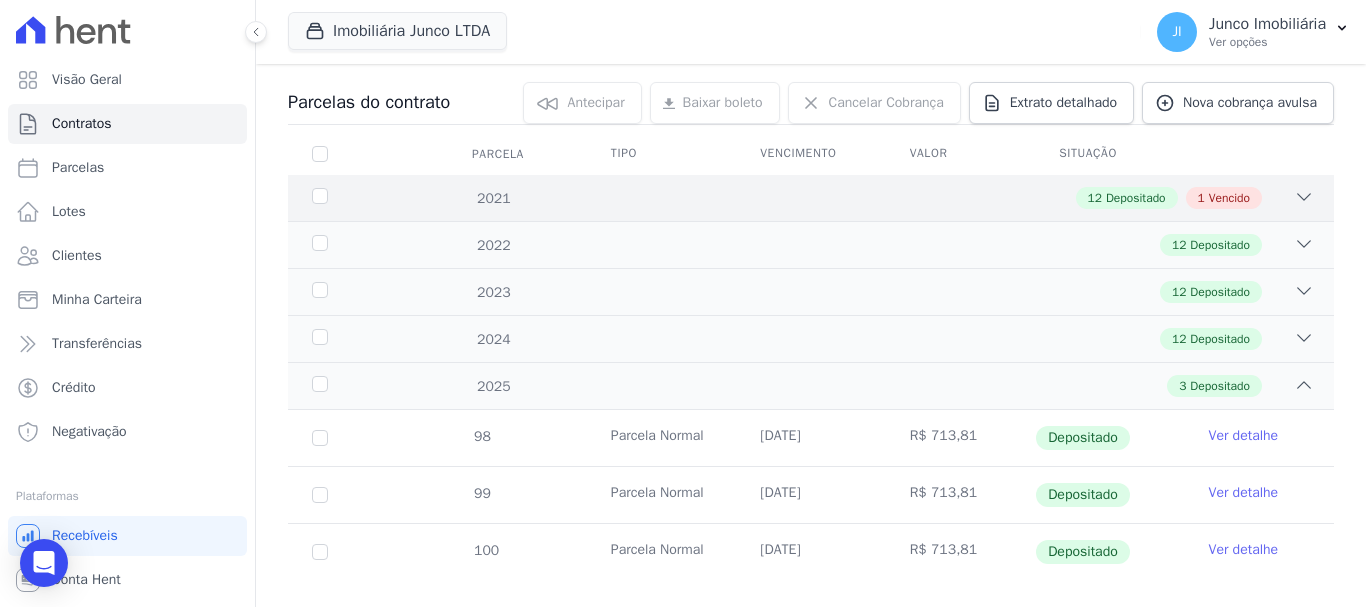 click 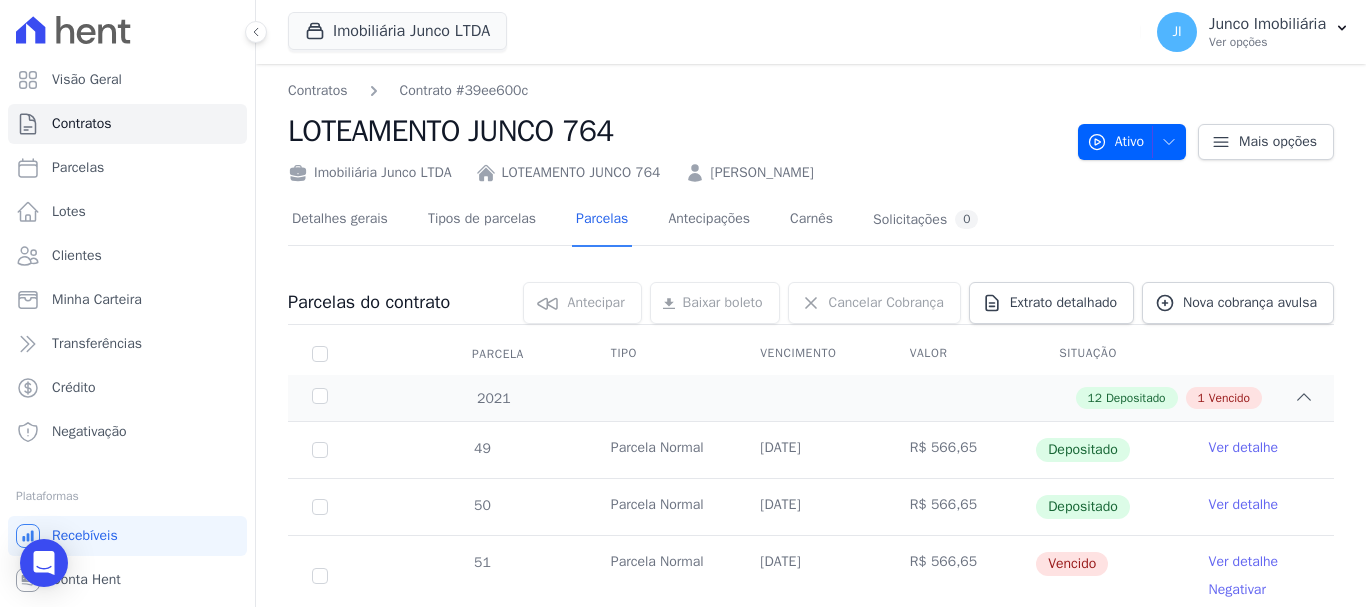 scroll, scrollTop: 100, scrollLeft: 0, axis: vertical 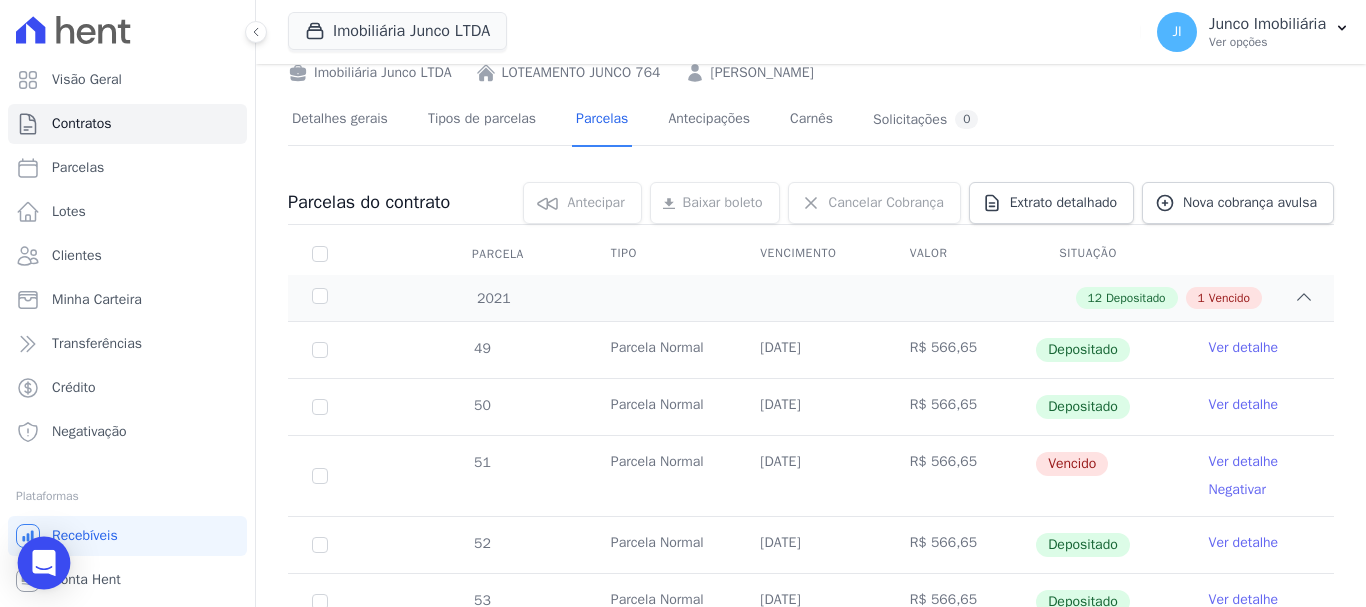 click 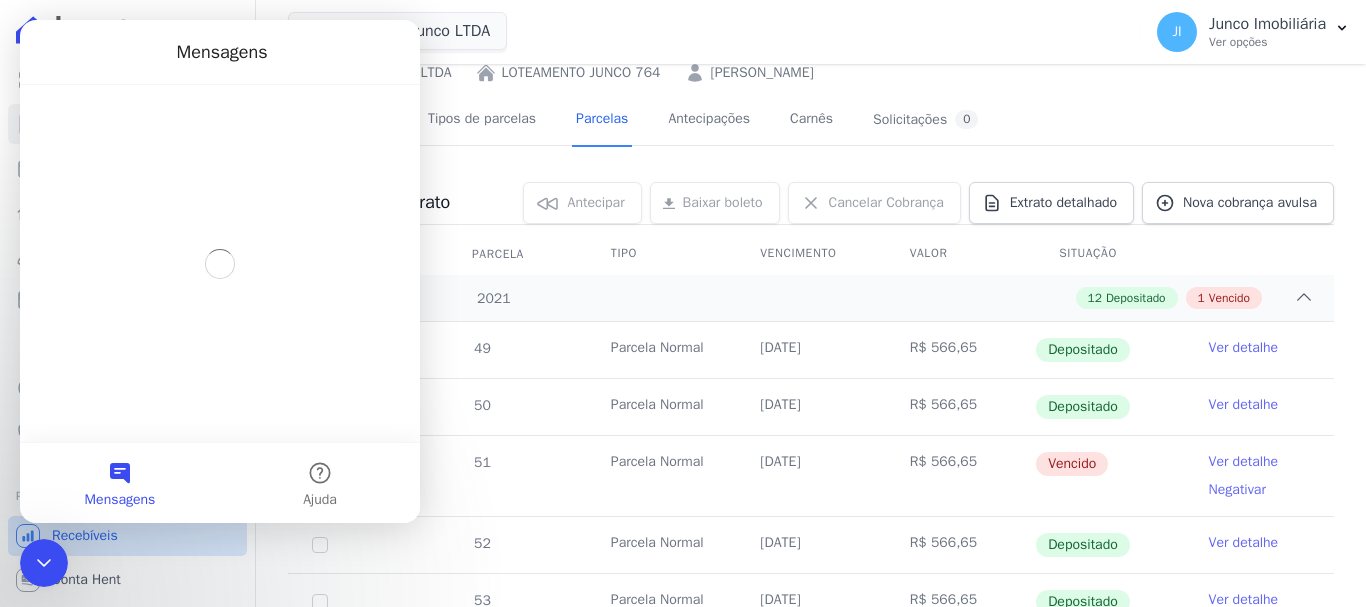 scroll, scrollTop: 0, scrollLeft: 0, axis: both 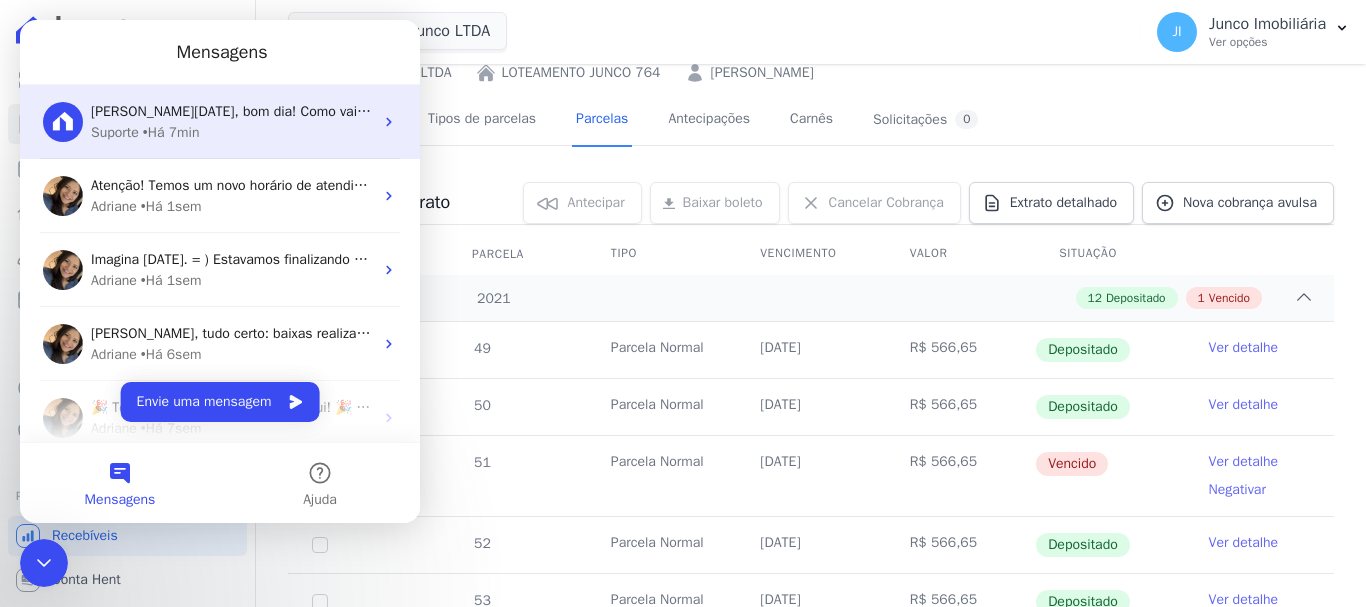 click on "Suporte •  Há 7min" at bounding box center (232, 132) 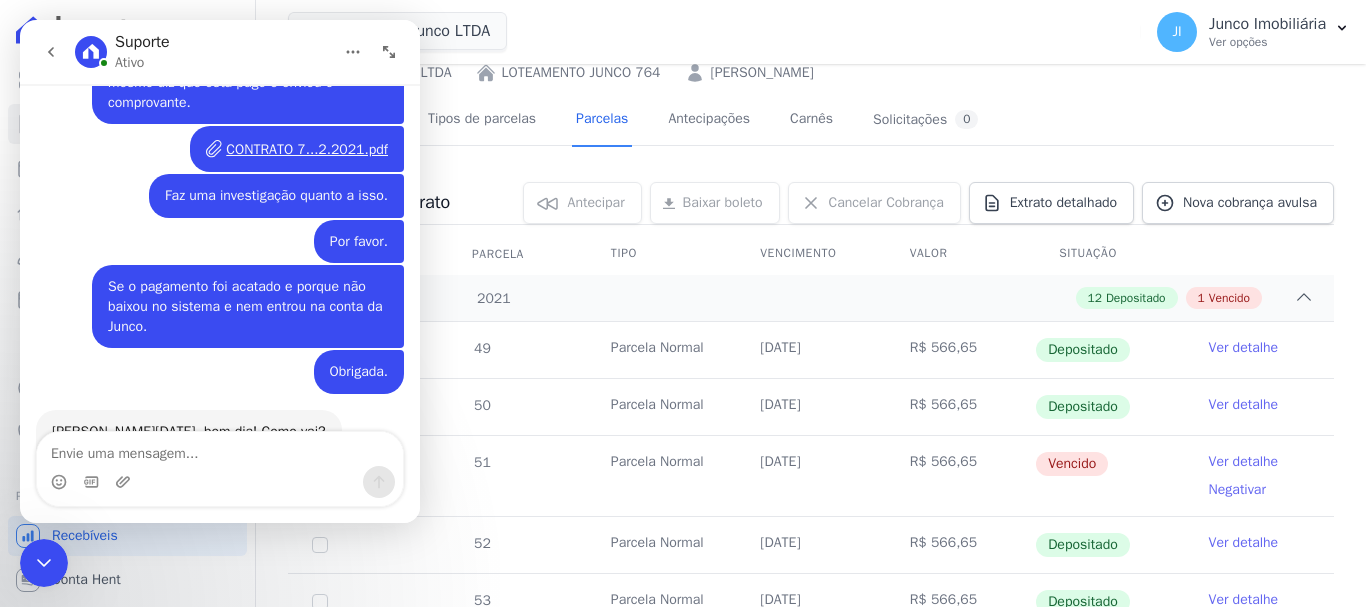scroll, scrollTop: 417, scrollLeft: 0, axis: vertical 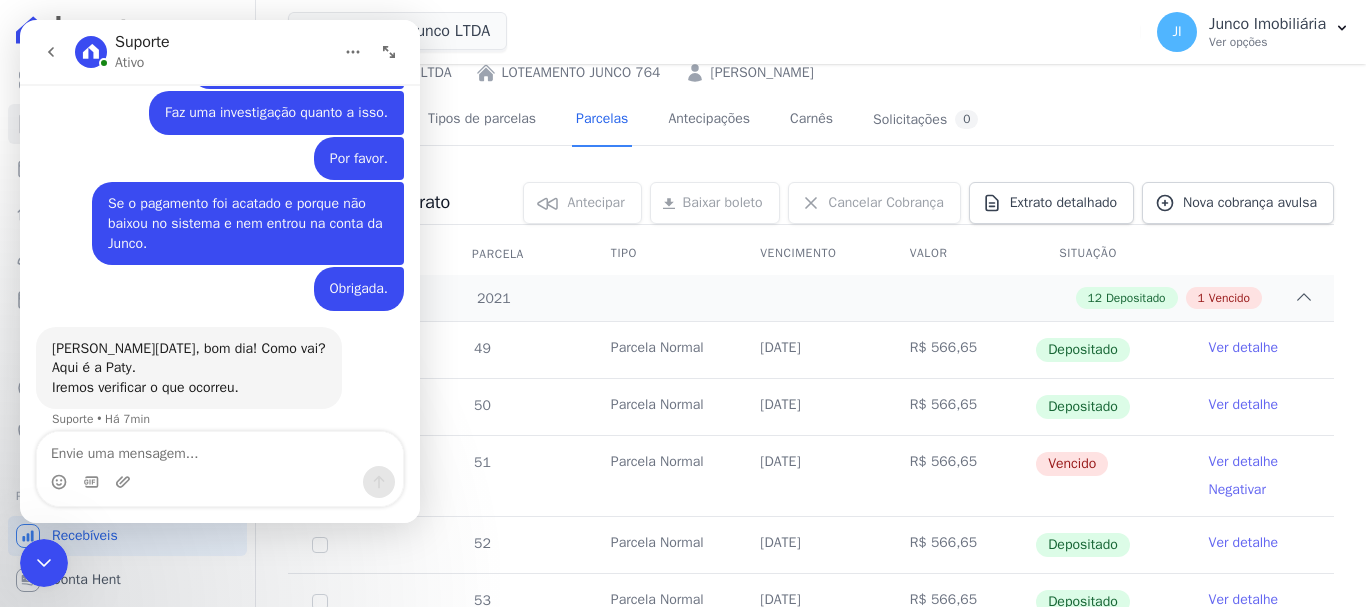 click at bounding box center [220, 449] 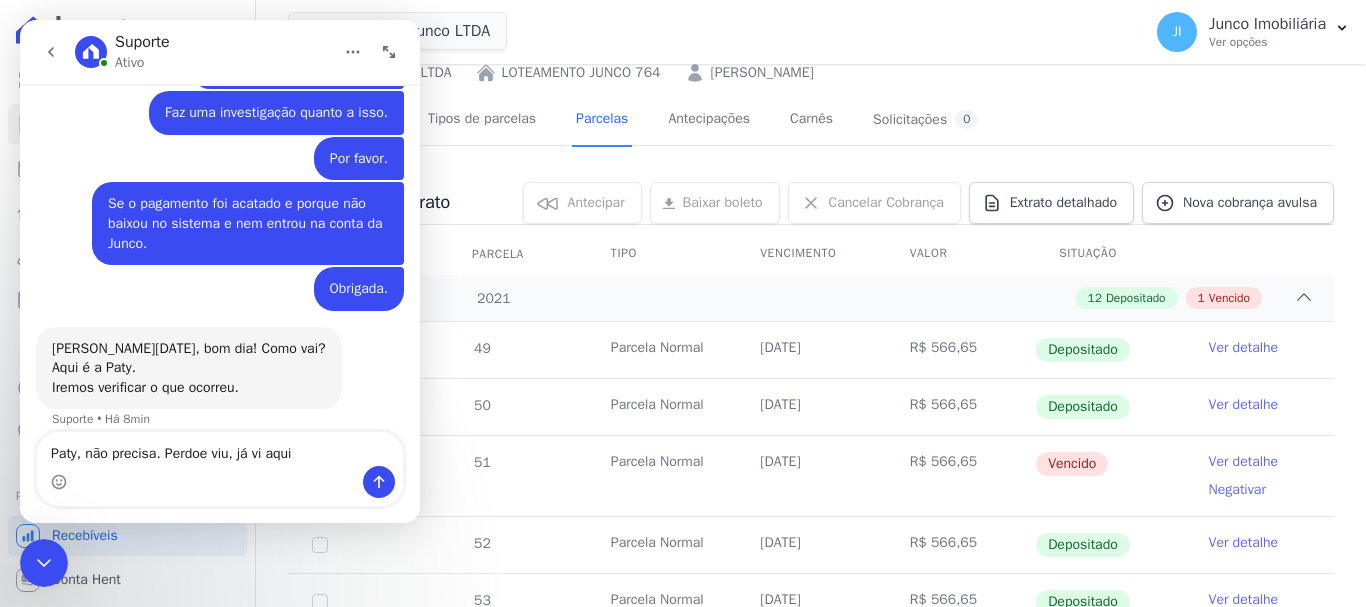 type on "Paty, não precisa. Perdoe viu, já vi aqui." 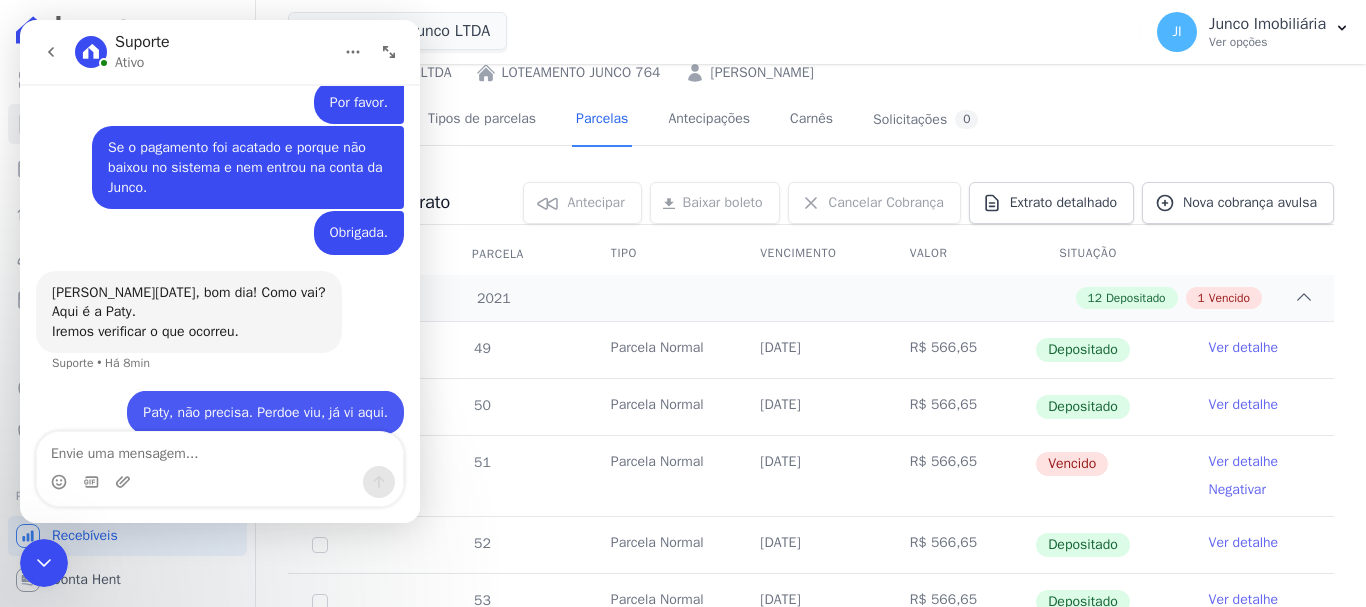 scroll, scrollTop: 476, scrollLeft: 0, axis: vertical 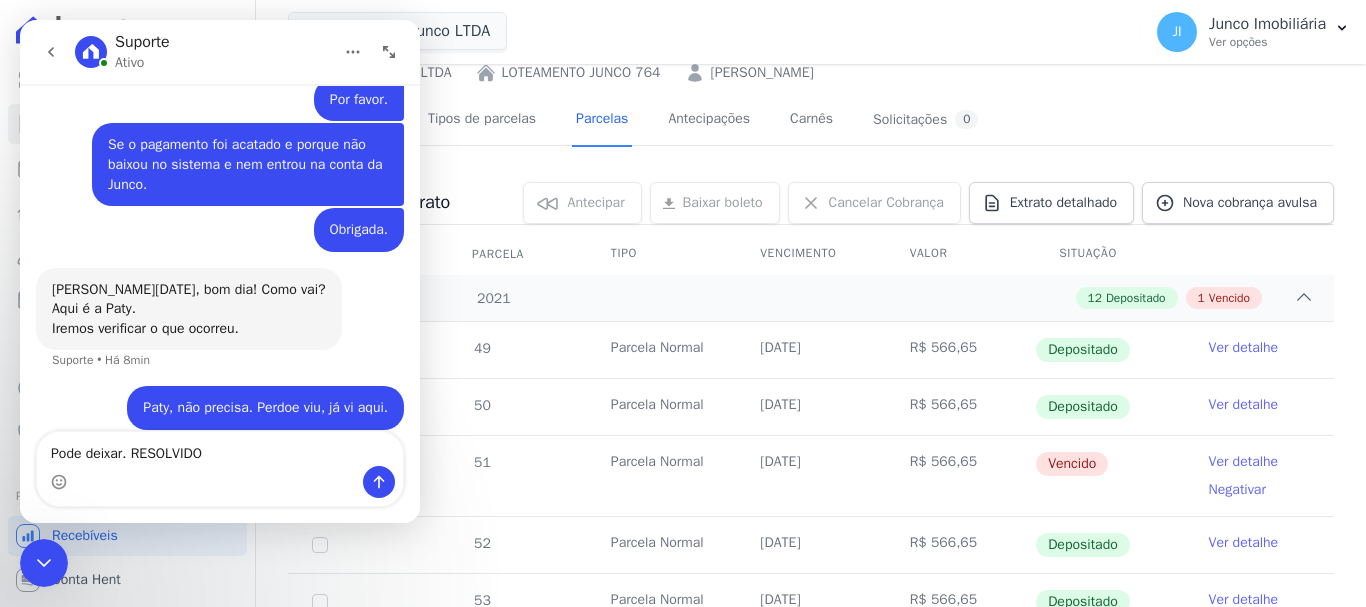type on "Pode deixar. RESOLVIDO." 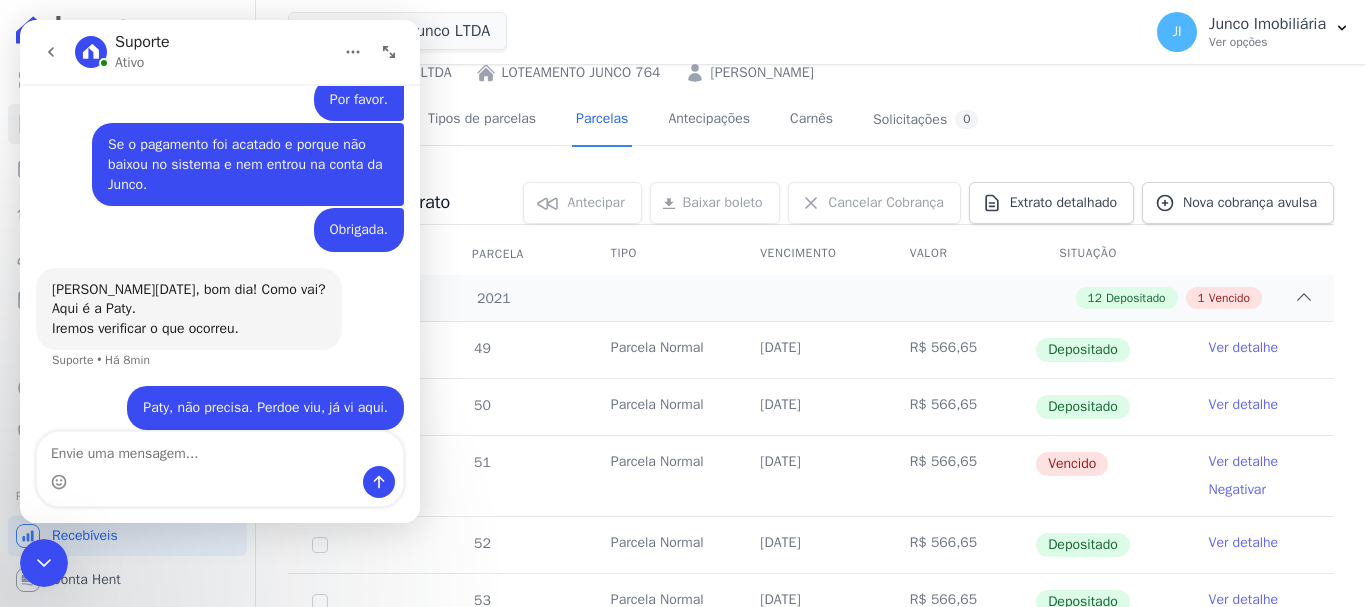 scroll, scrollTop: 522, scrollLeft: 0, axis: vertical 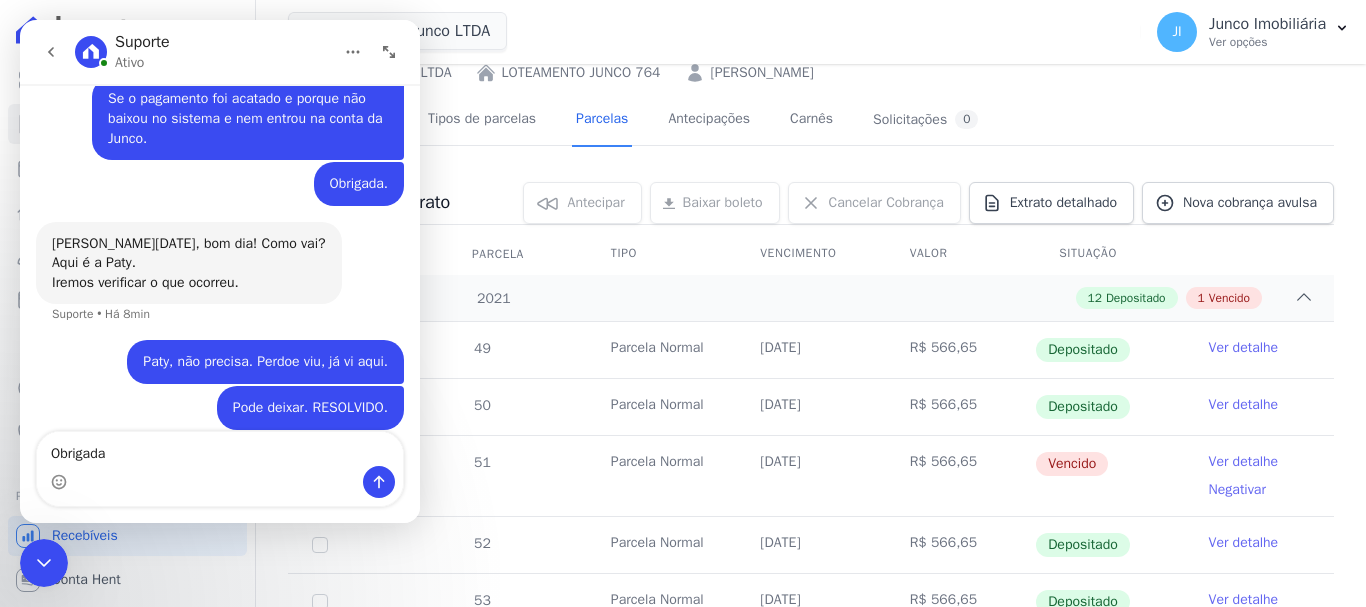 type on "Obrigada." 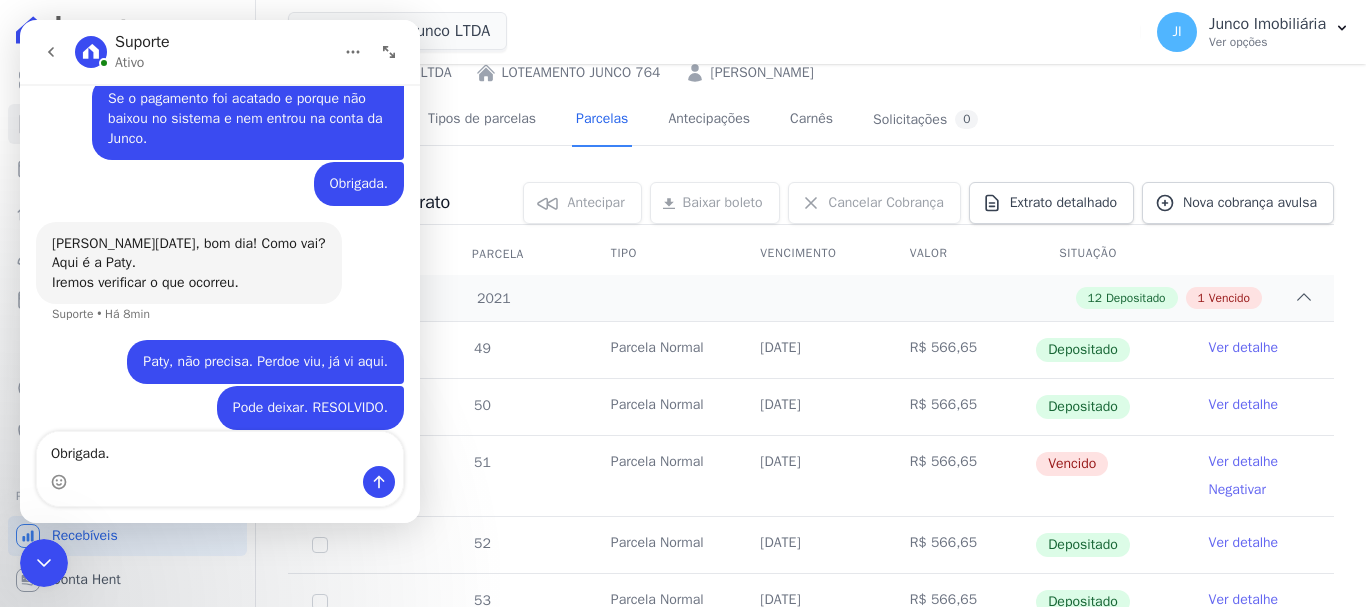 type 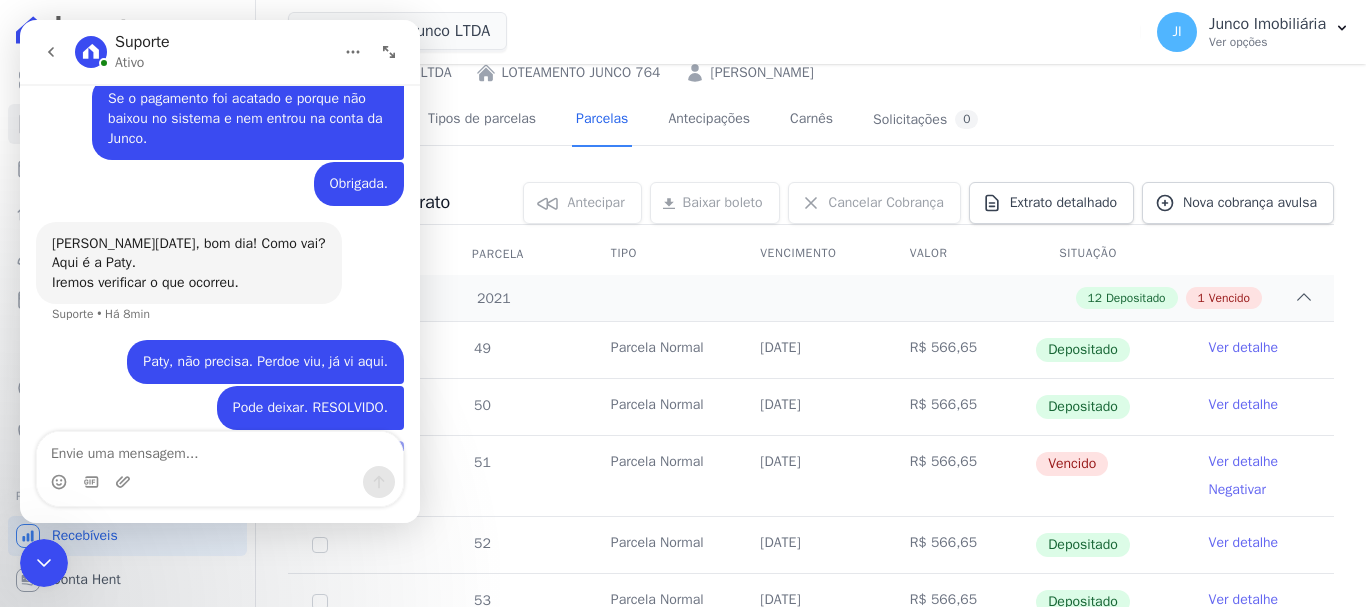 scroll, scrollTop: 568, scrollLeft: 0, axis: vertical 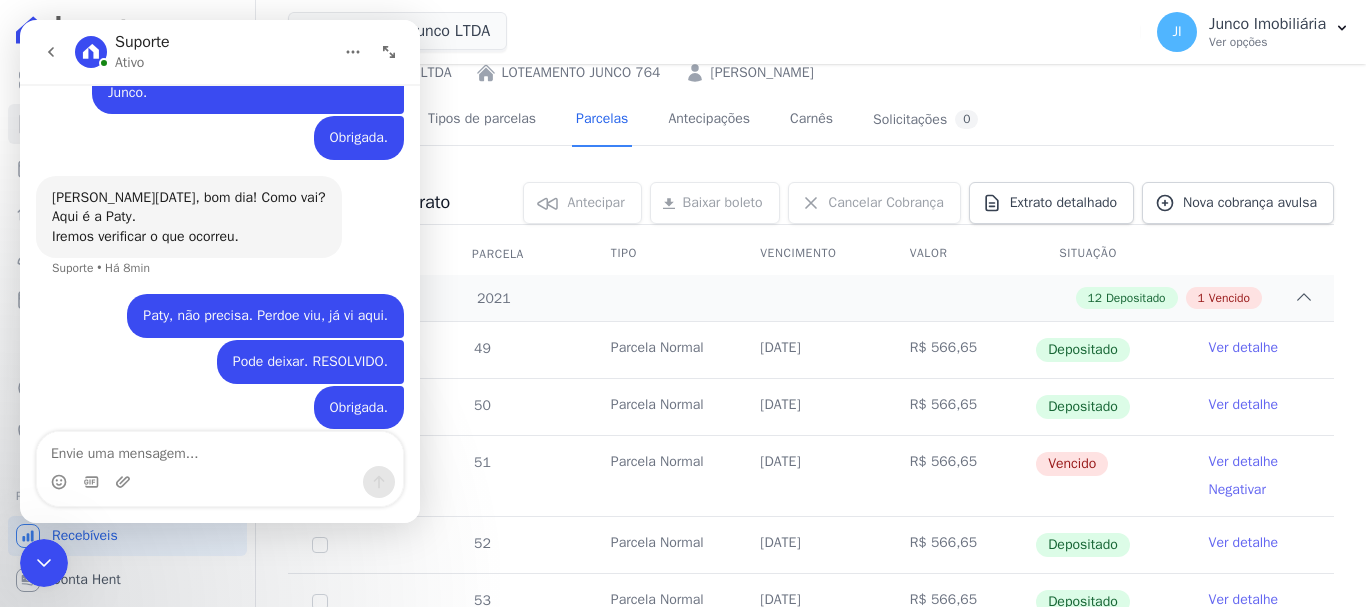 click 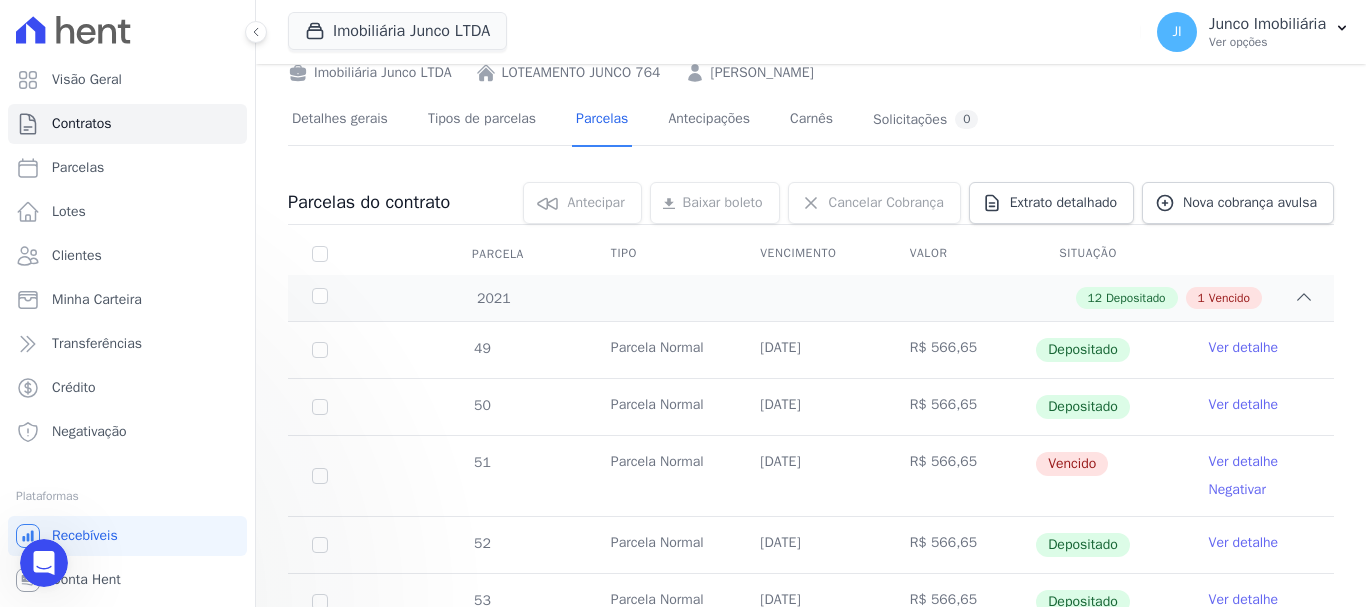 scroll, scrollTop: 0, scrollLeft: 0, axis: both 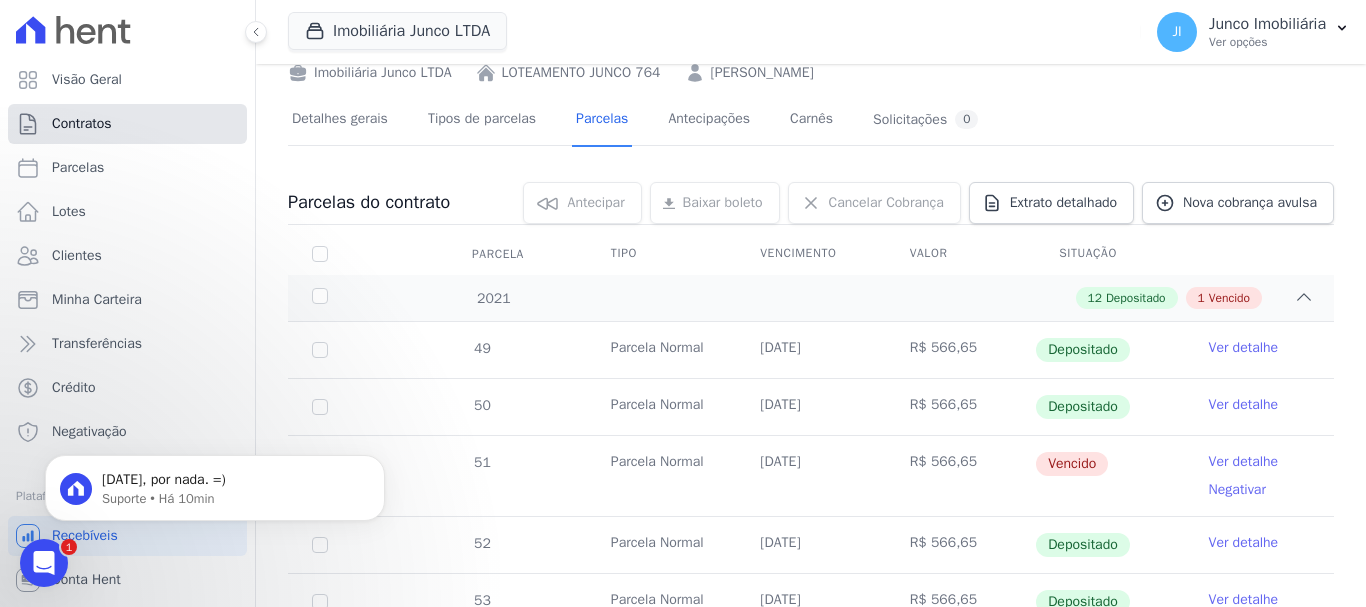 click on "Contratos" at bounding box center (82, 124) 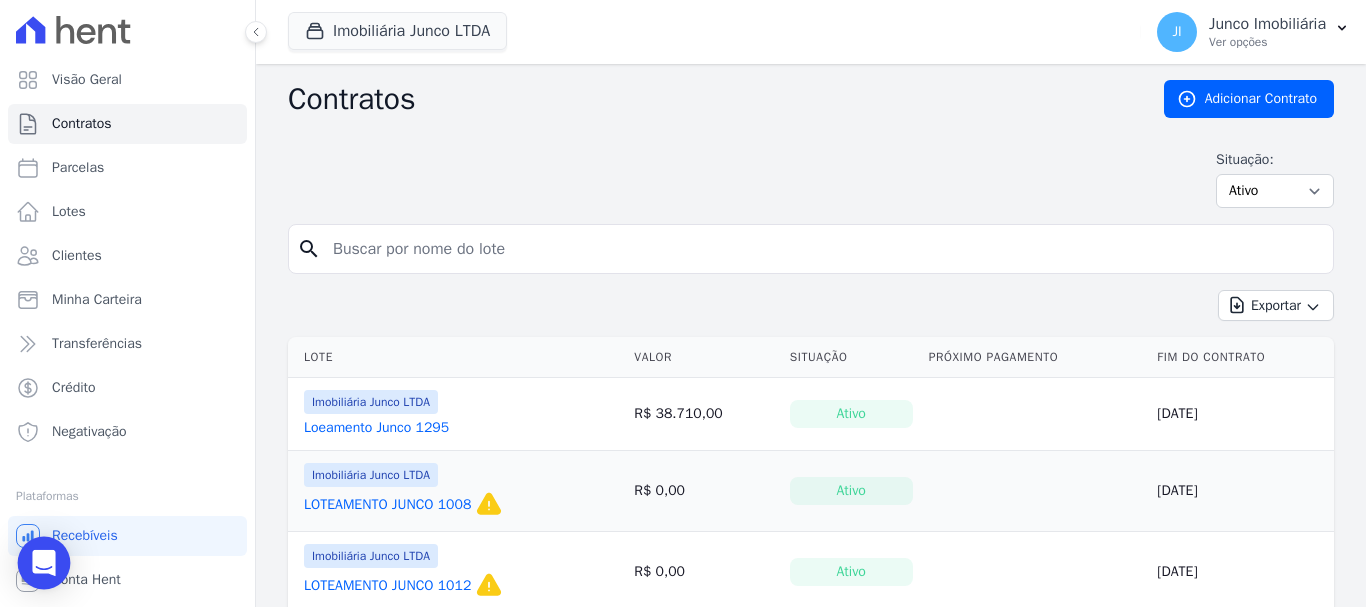 click 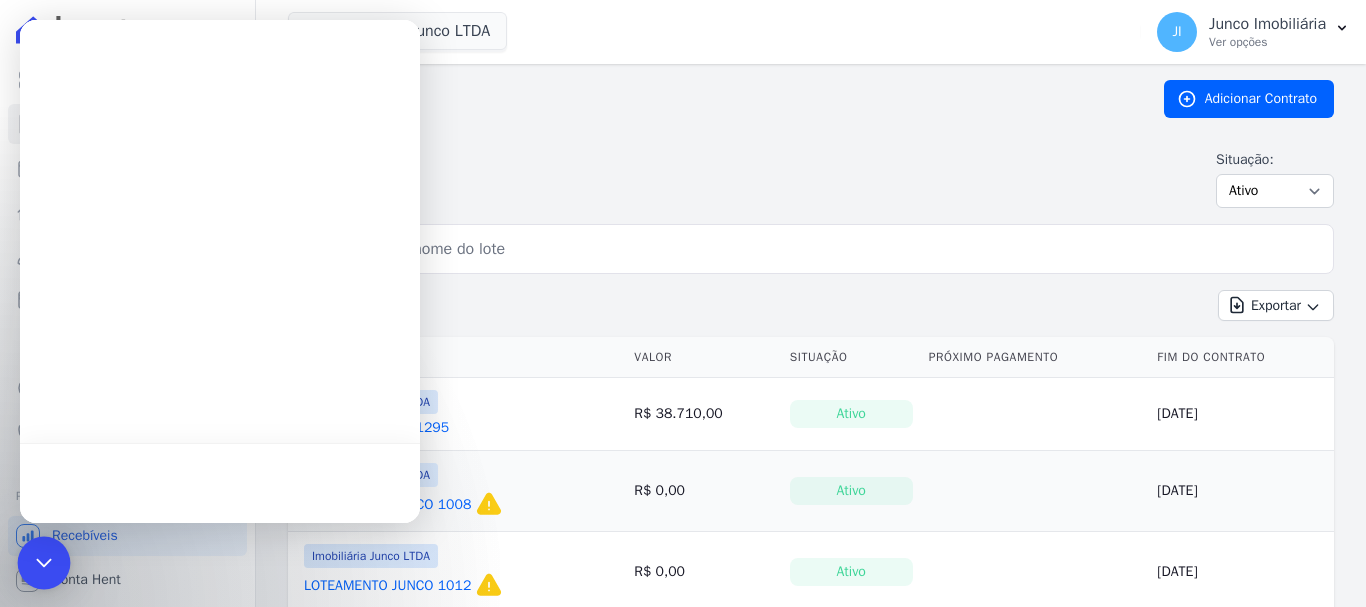 scroll, scrollTop: 0, scrollLeft: 0, axis: both 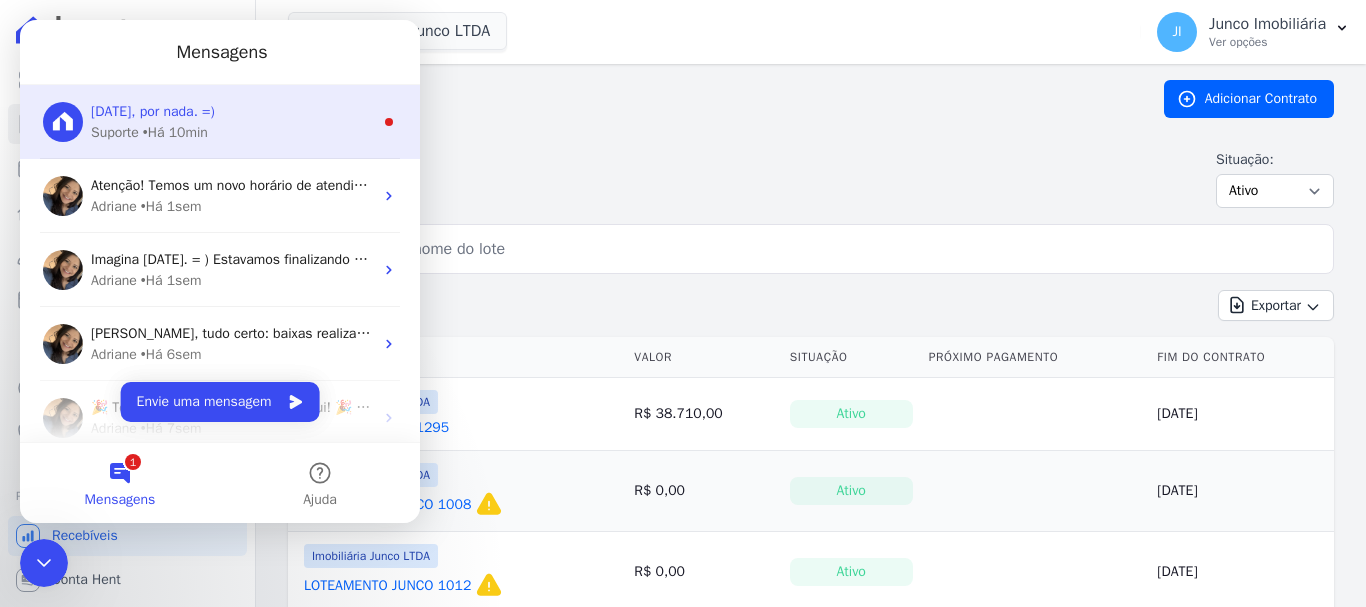 click on "•  Há 10min" at bounding box center [175, 132] 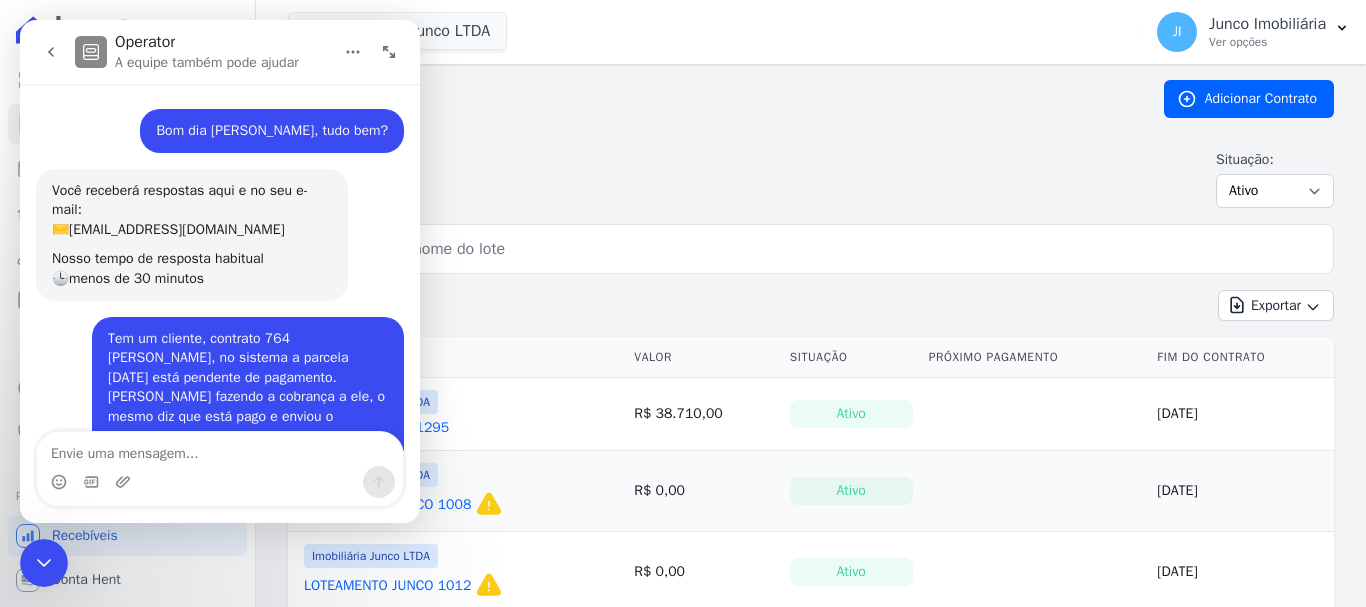 scroll, scrollTop: 3, scrollLeft: 0, axis: vertical 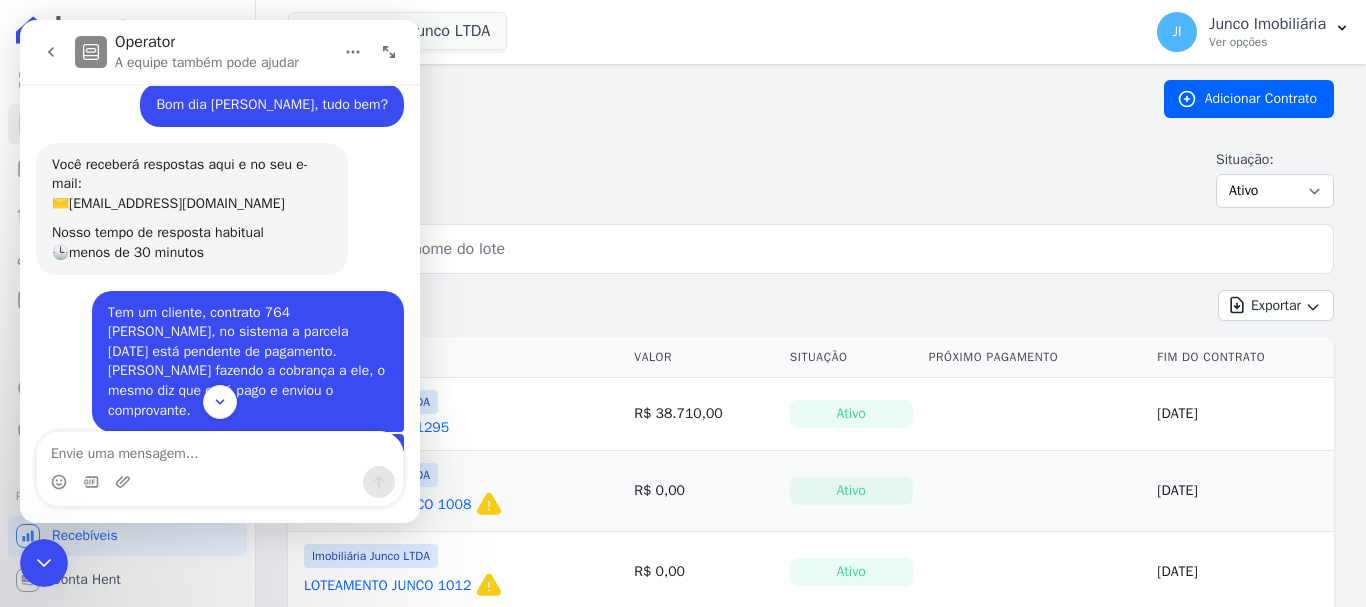 click at bounding box center [823, 249] 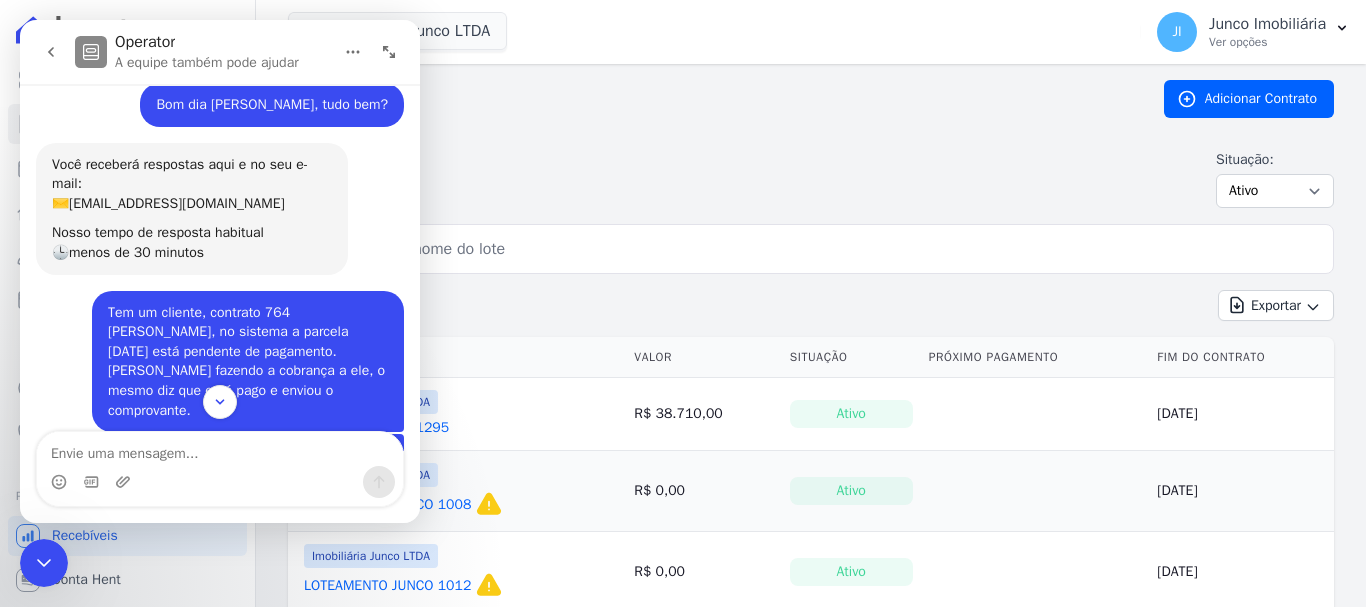 click at bounding box center [823, 249] 